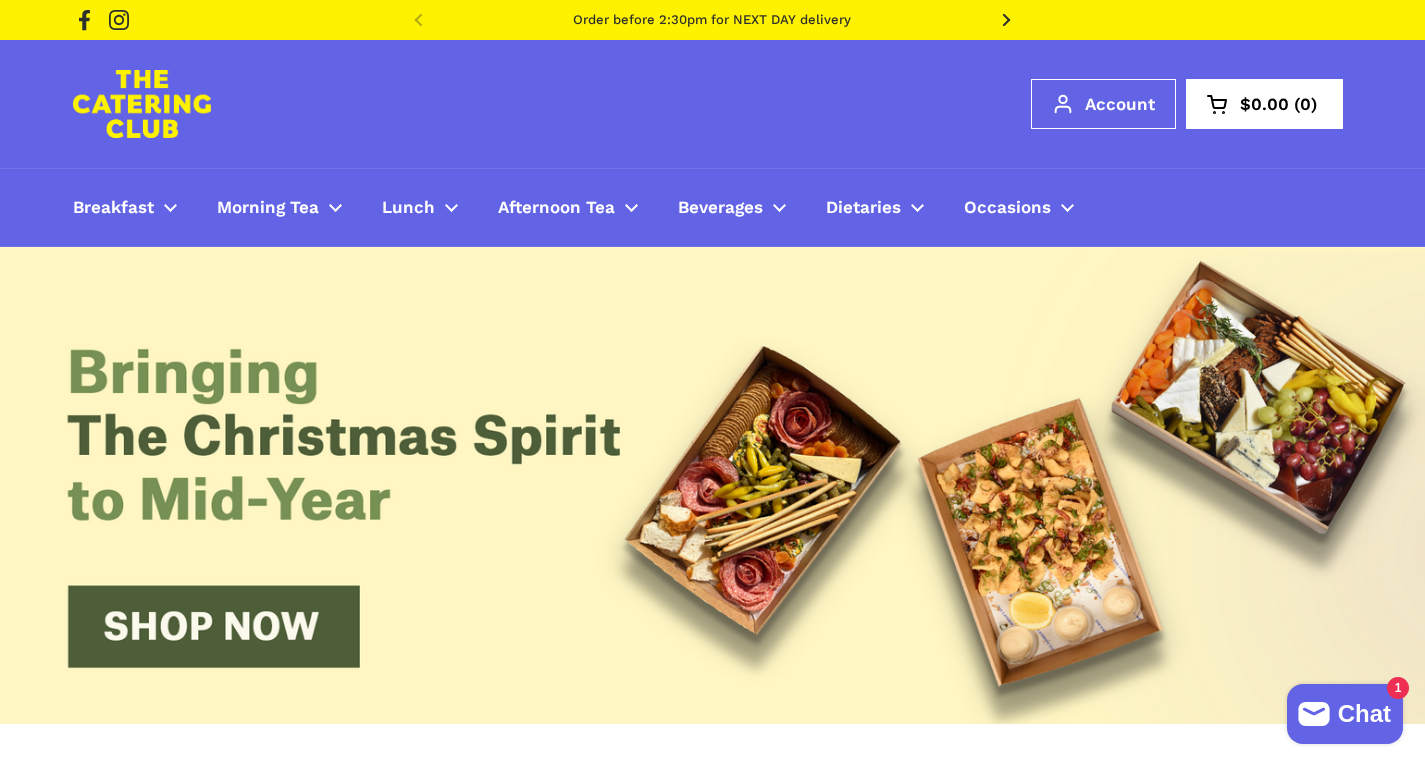 scroll, scrollTop: 700, scrollLeft: 0, axis: vertical 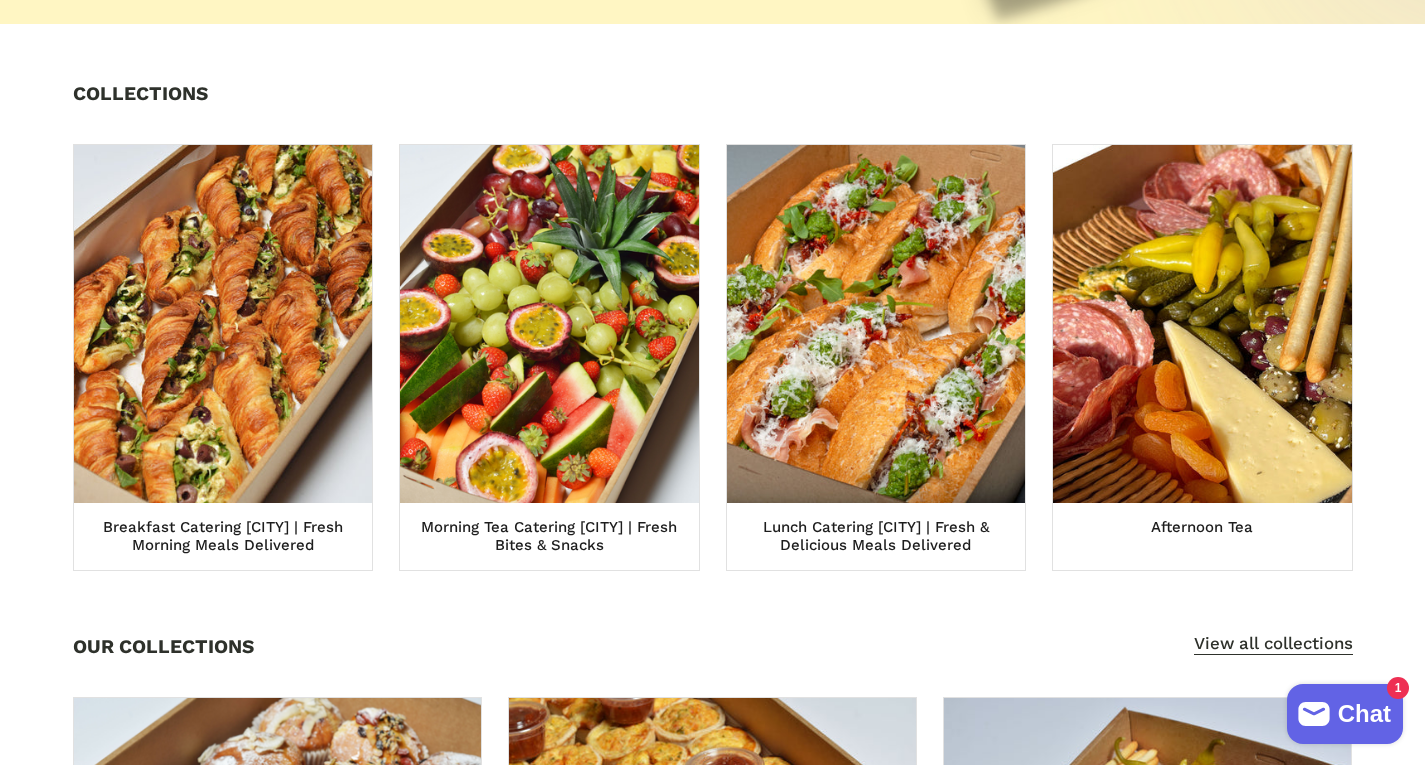 click on "COLLECTIONS
Breakfast Catering [CITY] | Fresh Morning Meals Delivered
Morning Tea Catering [CITY] | Fresh Bites & Snacks
Lunch Catering [CITY] | Fresh & Delicious Meals Delivered
Afternoon Tea" at bounding box center (712, 327) 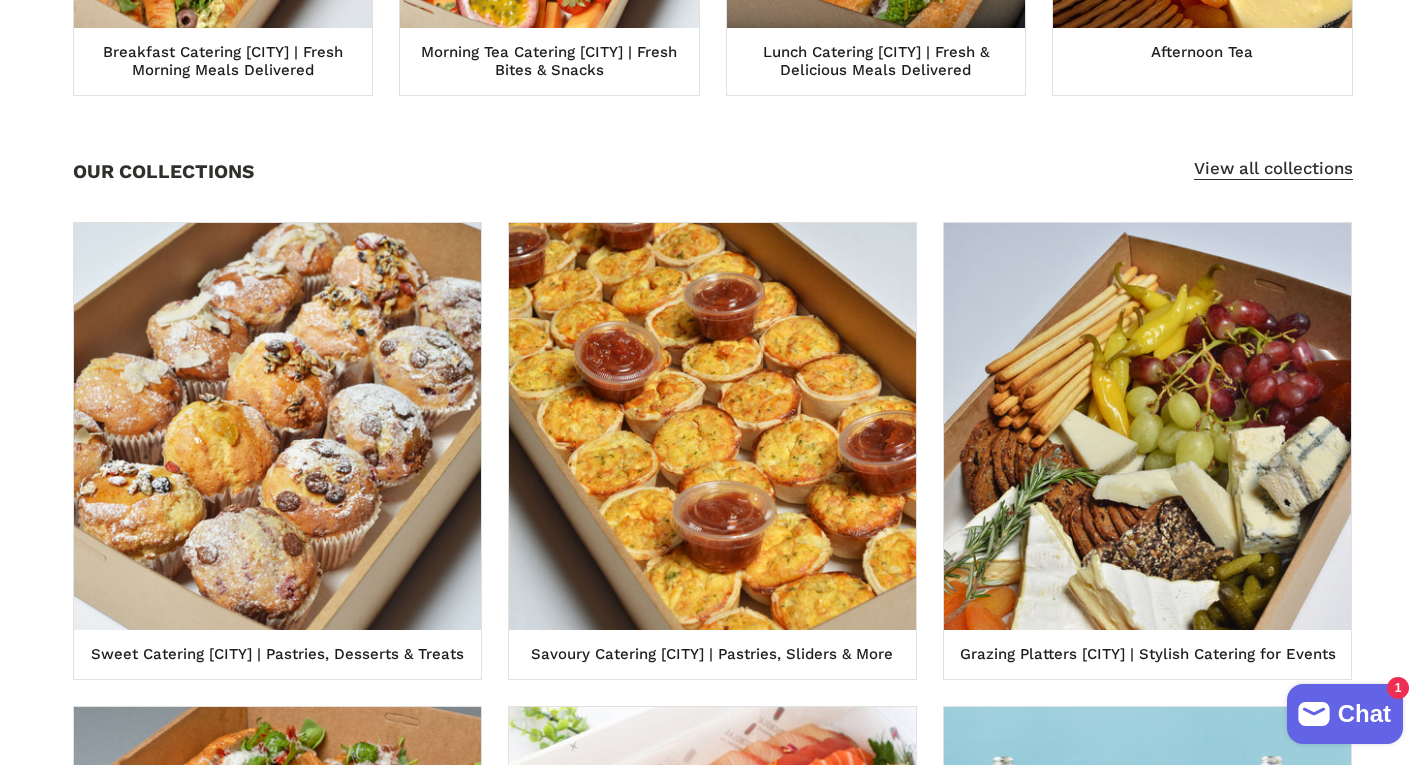 scroll, scrollTop: 1200, scrollLeft: 0, axis: vertical 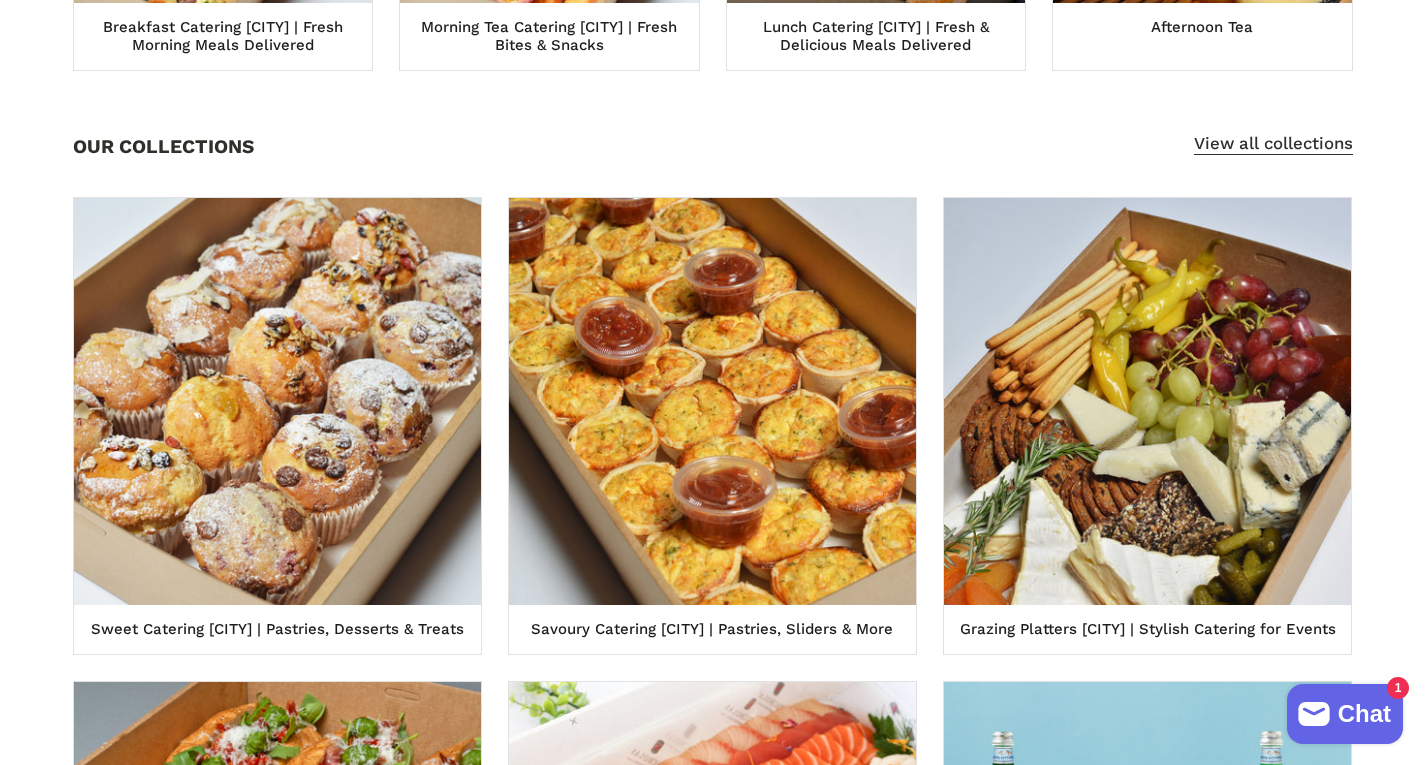 click on "OUR COLLECTIONS View all collections
Sweet Catering [CITY] | Pastries, Desserts & Treats
Savoury Catering [CITY] | Pastries, Sliders & More
Grazing Platters [CITY] | Stylish Catering for Events
Fresh Rolls Catering [CITY] | Lunch & Event Platters
Seafood Catering [CITY] | Fresh & Delicious Options
Beverage Catering [CITY] | Refreshing Drinks for Events" at bounding box center [712, 644] 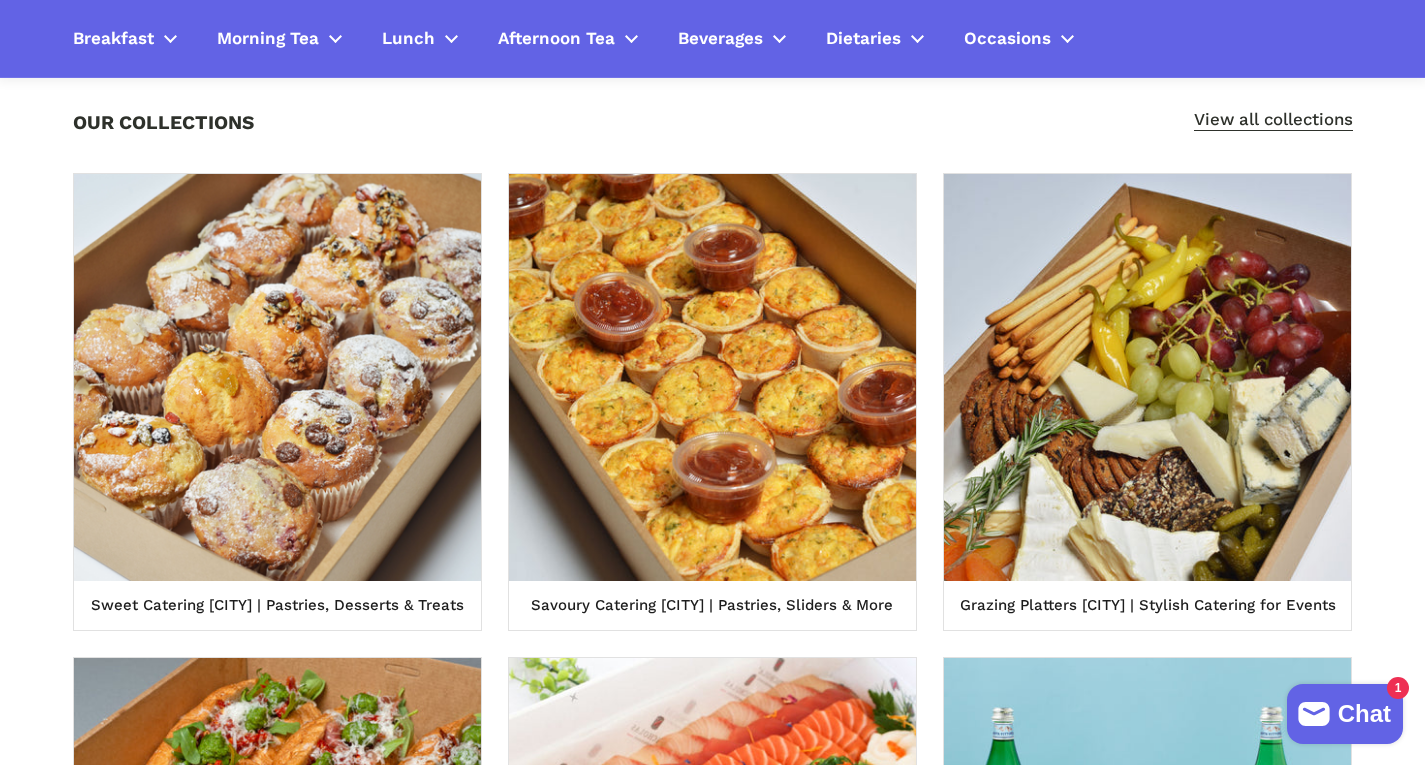 scroll, scrollTop: 1200, scrollLeft: 0, axis: vertical 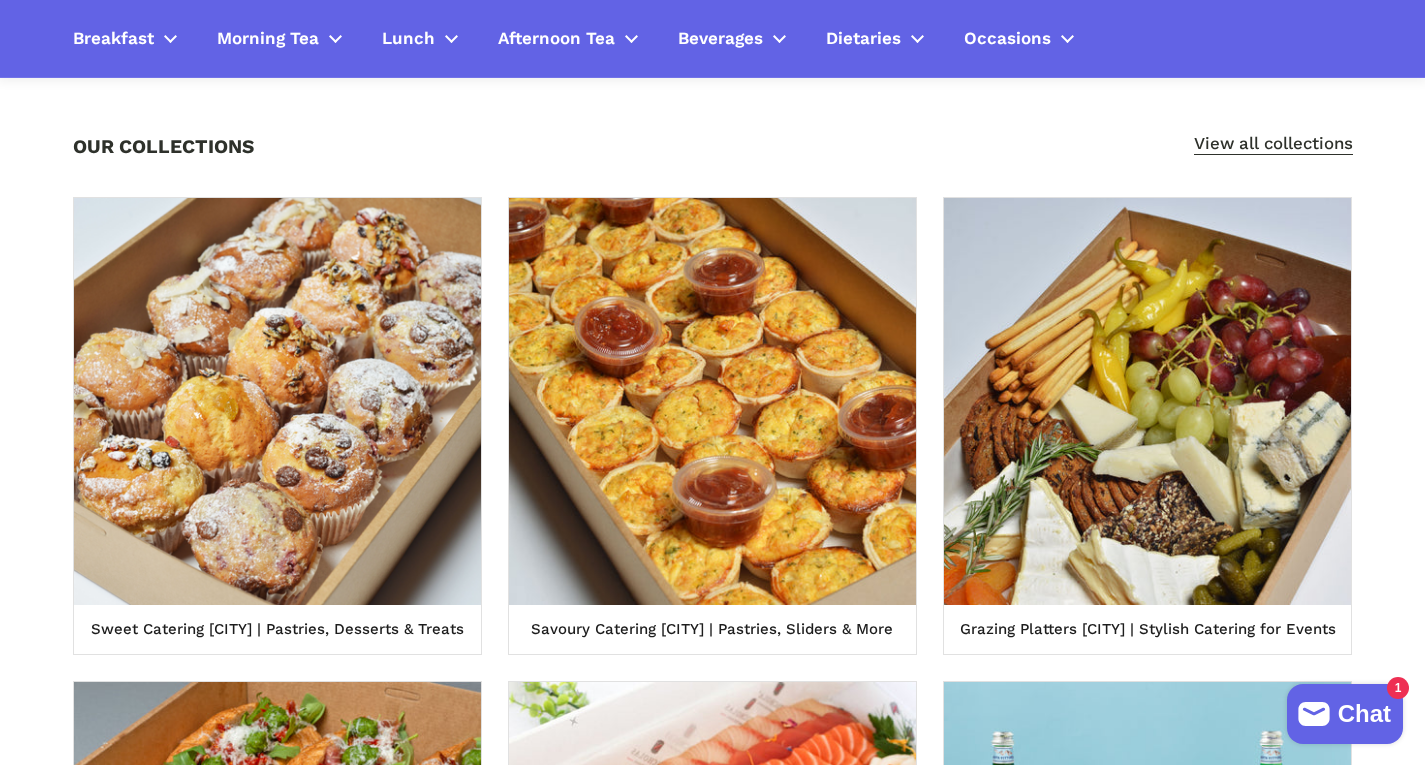click on "OUR COLLECTIONS View all collections
Sweet Catering [CITY] | Pastries, Desserts & Treats
Savoury Catering [CITY] | Pastries, Sliders & More
Grazing Platters [CITY] | Stylish Catering for Events
Fresh Rolls Catering [CITY] | Lunch & Event Platters
Seafood Catering [CITY] | Fresh & Delicious Options
Beverage Catering [CITY] | Refreshing Drinks for Events" at bounding box center (713, 644) 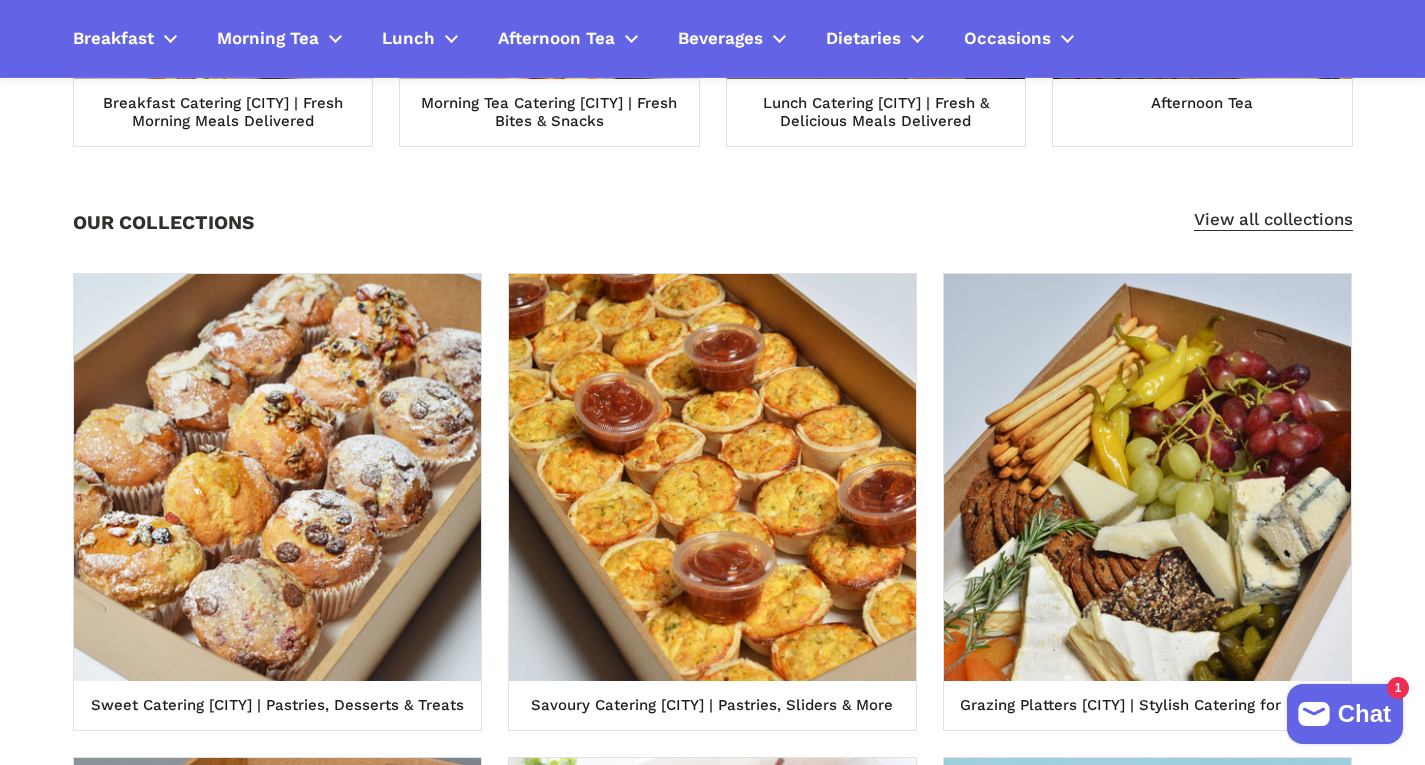 scroll, scrollTop: 1100, scrollLeft: 0, axis: vertical 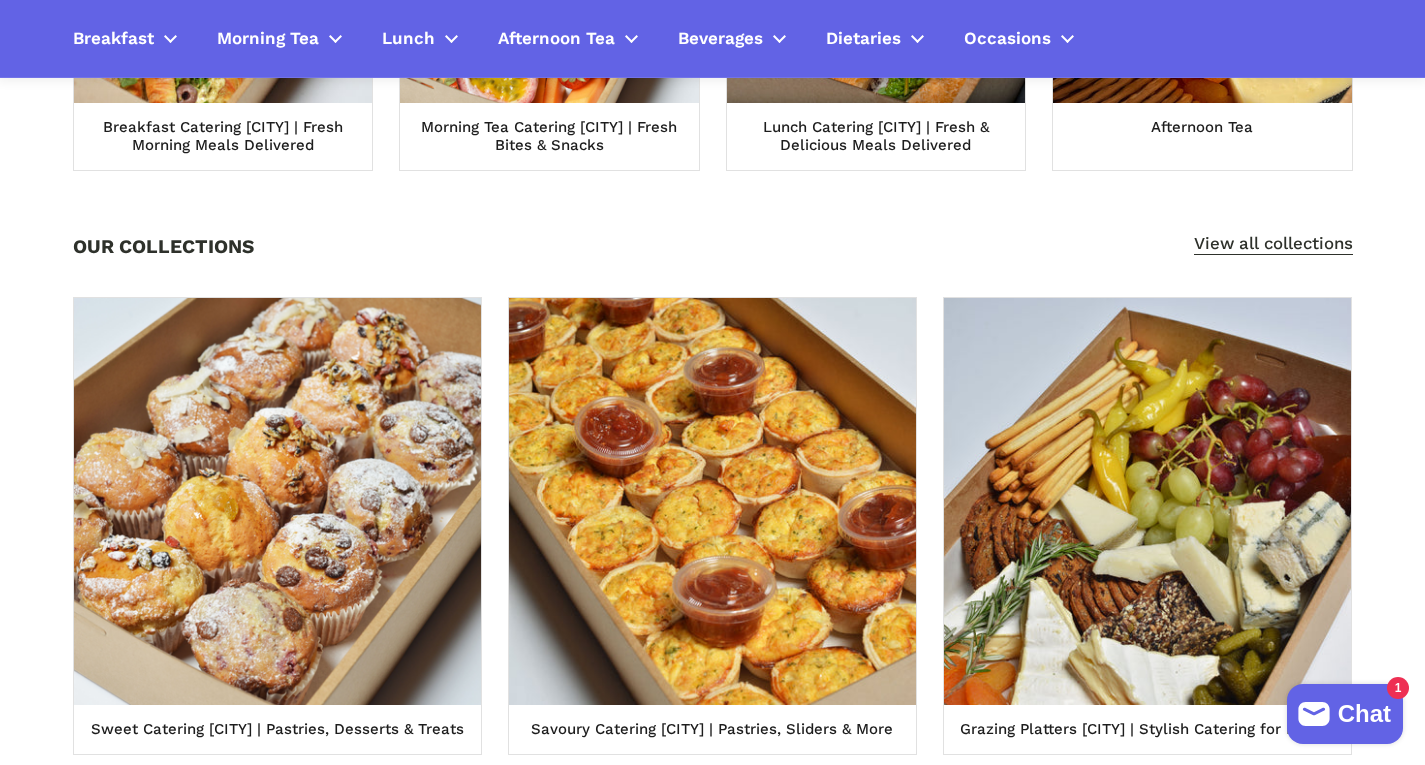 click on "OUR COLLECTIONS View all collections
Sweet Catering [CITY] | Pastries, Desserts & Treats
Savoury Catering [CITY] | Pastries, Sliders & More
Grazing Platters [CITY] | Stylish Catering for Events
Fresh Rolls Catering [CITY] | Lunch & Event Platters
Seafood Catering [CITY] | Fresh & Delicious Options
Beverage Catering [CITY] | Refreshing Drinks for Events" at bounding box center (712, 744) 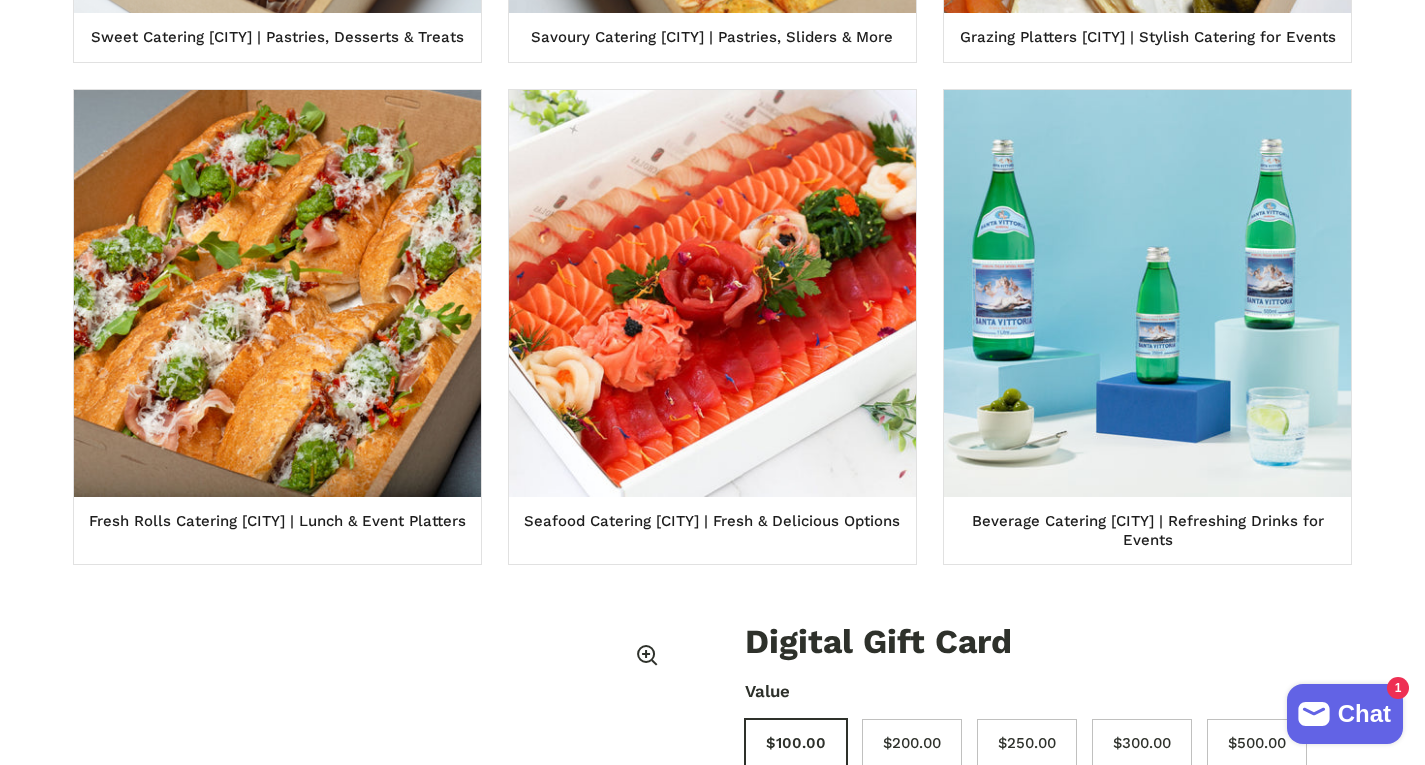 scroll, scrollTop: 1800, scrollLeft: 0, axis: vertical 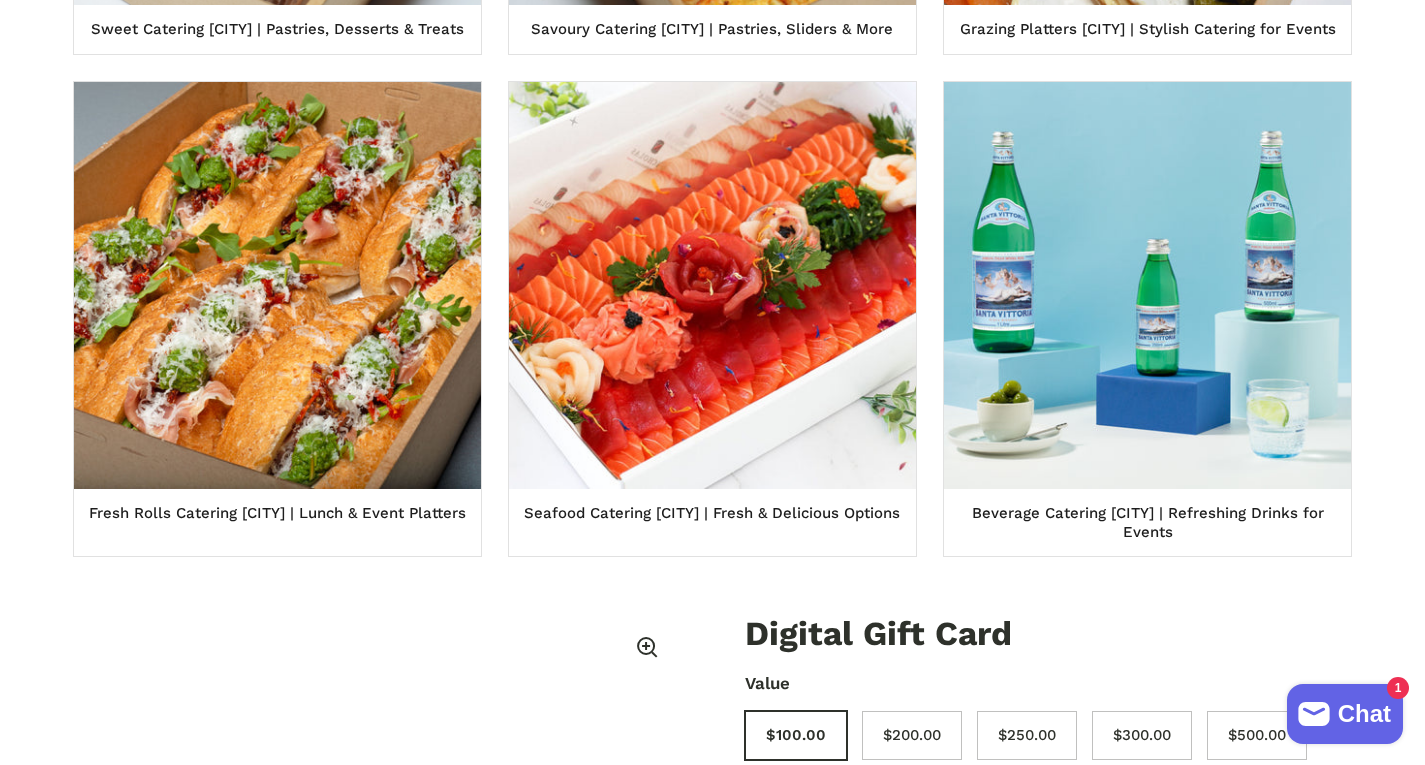 click on "OUR COLLECTIONS View all collections
Sweet Catering [CITY] | Pastries, Desserts & Treats
Savoury Catering [CITY] | Pastries, Sliders & More
Grazing Platters [CITY] | Stylish Catering for Events
Fresh Rolls Catering [CITY] | Lunch & Event Platters
Seafood Catering [CITY] | Fresh & Delicious Options
Beverage Catering [CITY] | Refreshing Drinks for Events" at bounding box center (712, 44) 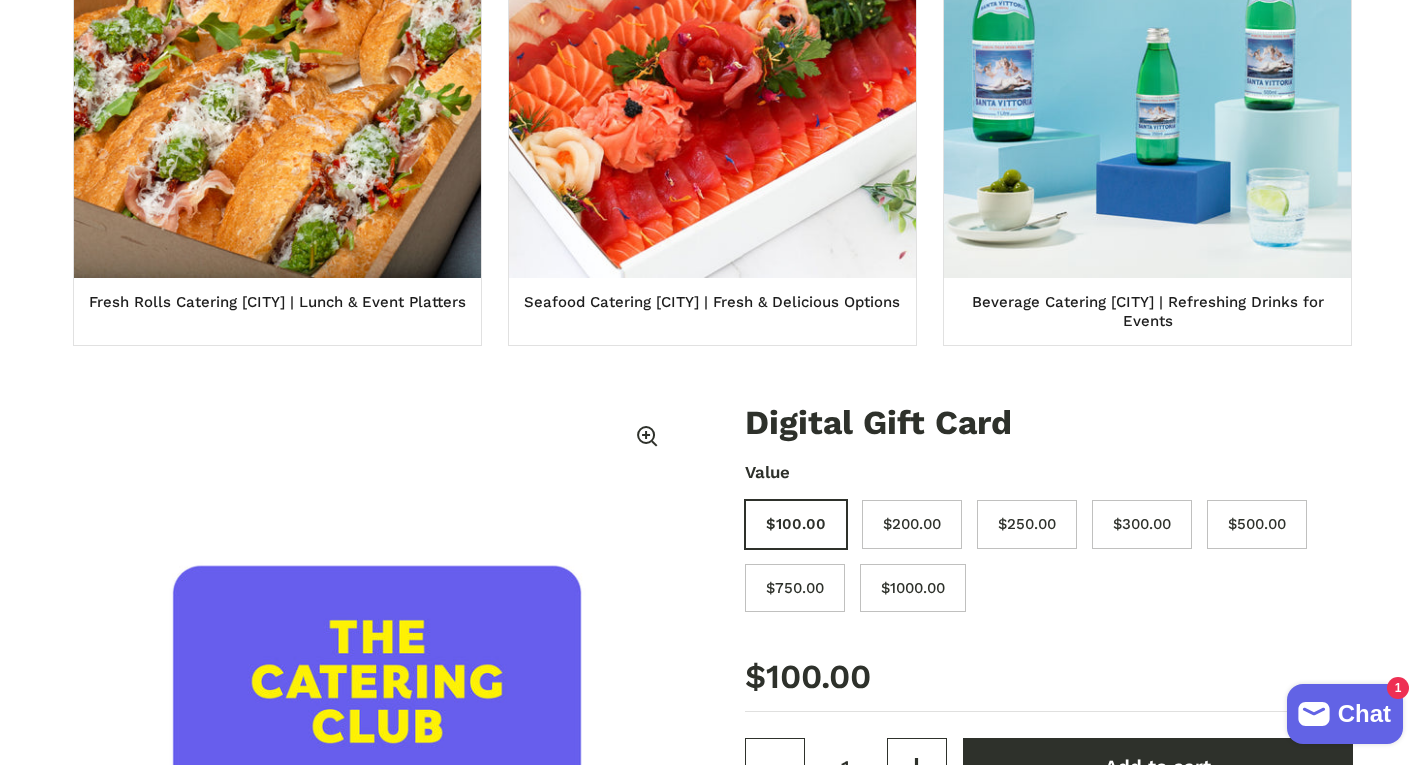 scroll, scrollTop: 2200, scrollLeft: 0, axis: vertical 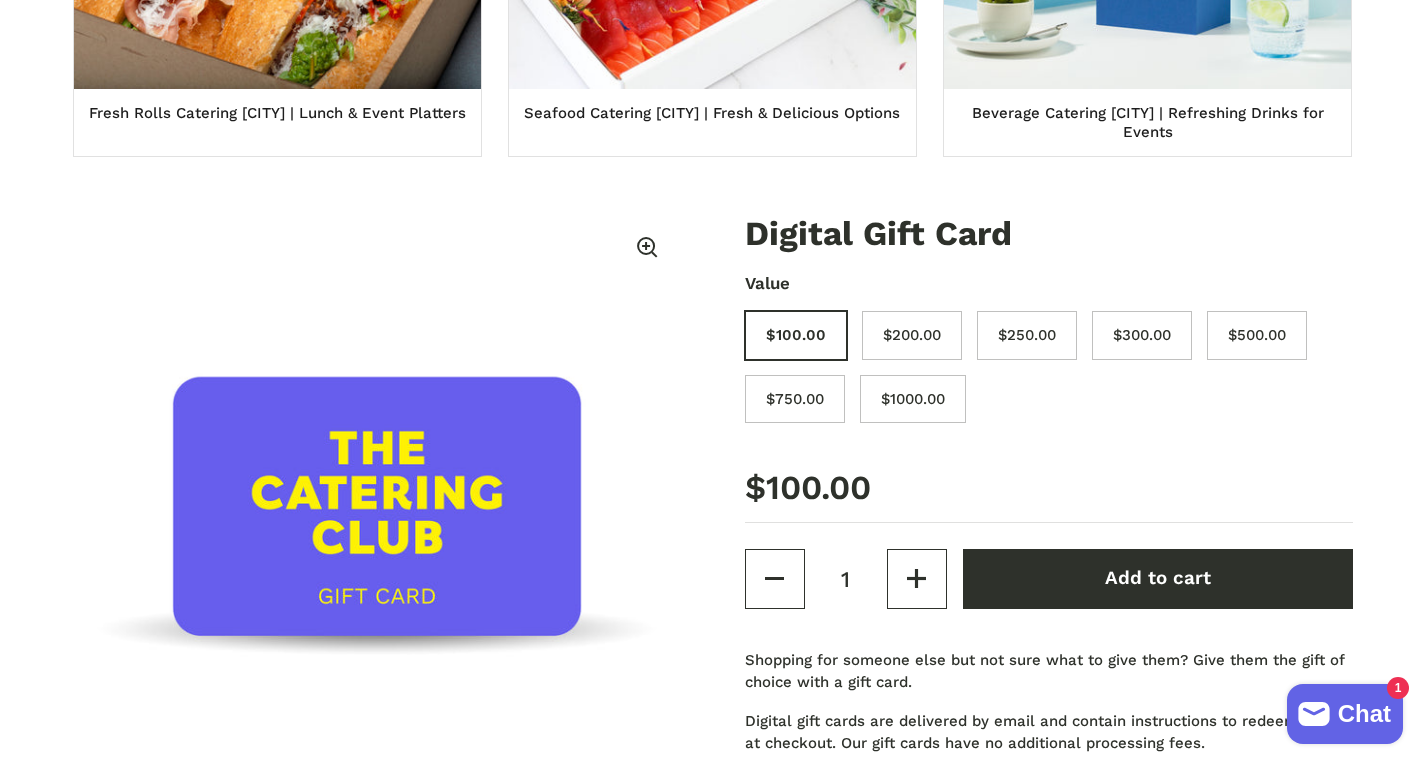click on "Digital Gift Card
Value
$100.00
$200.00
$250.00
$300.00
$500.00
$750.00
$100.00 1" at bounding box center [712, 521] 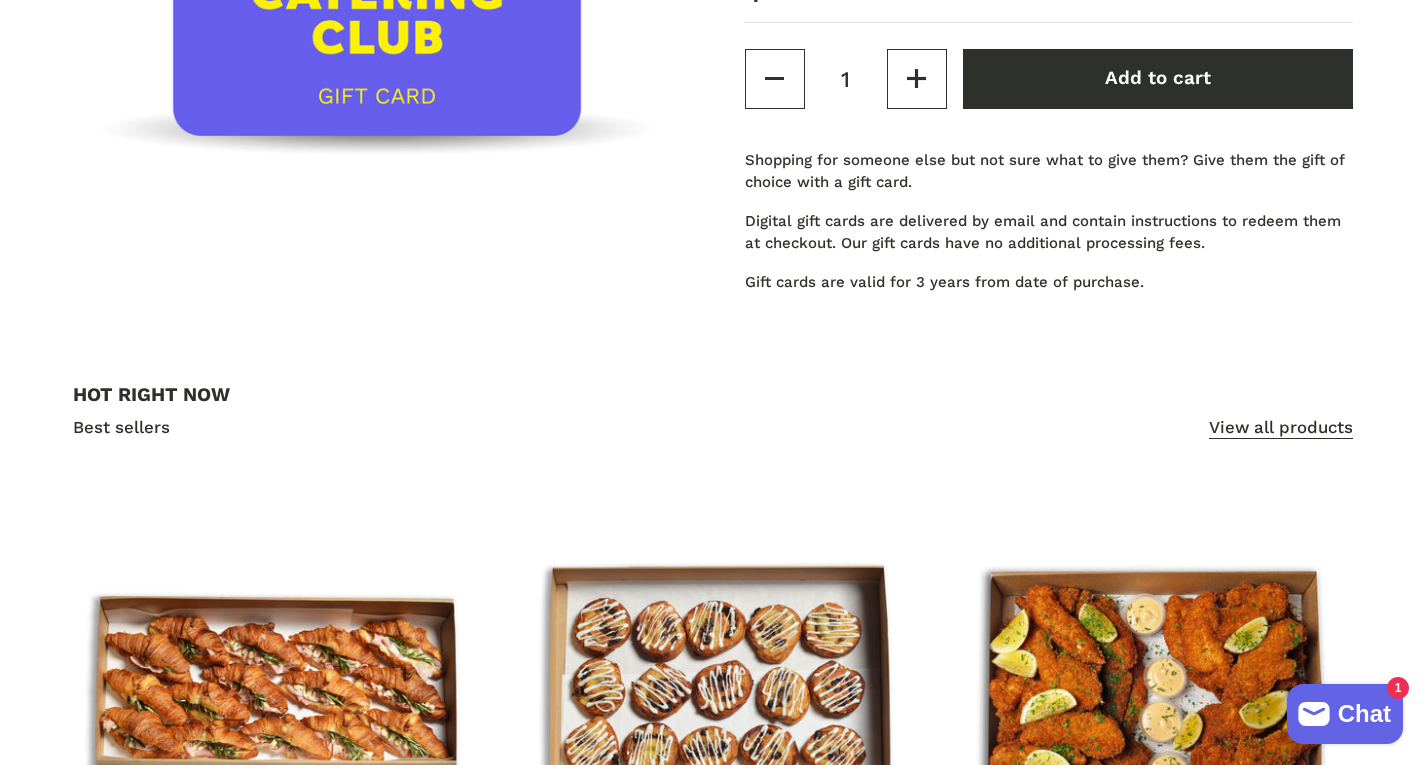 type 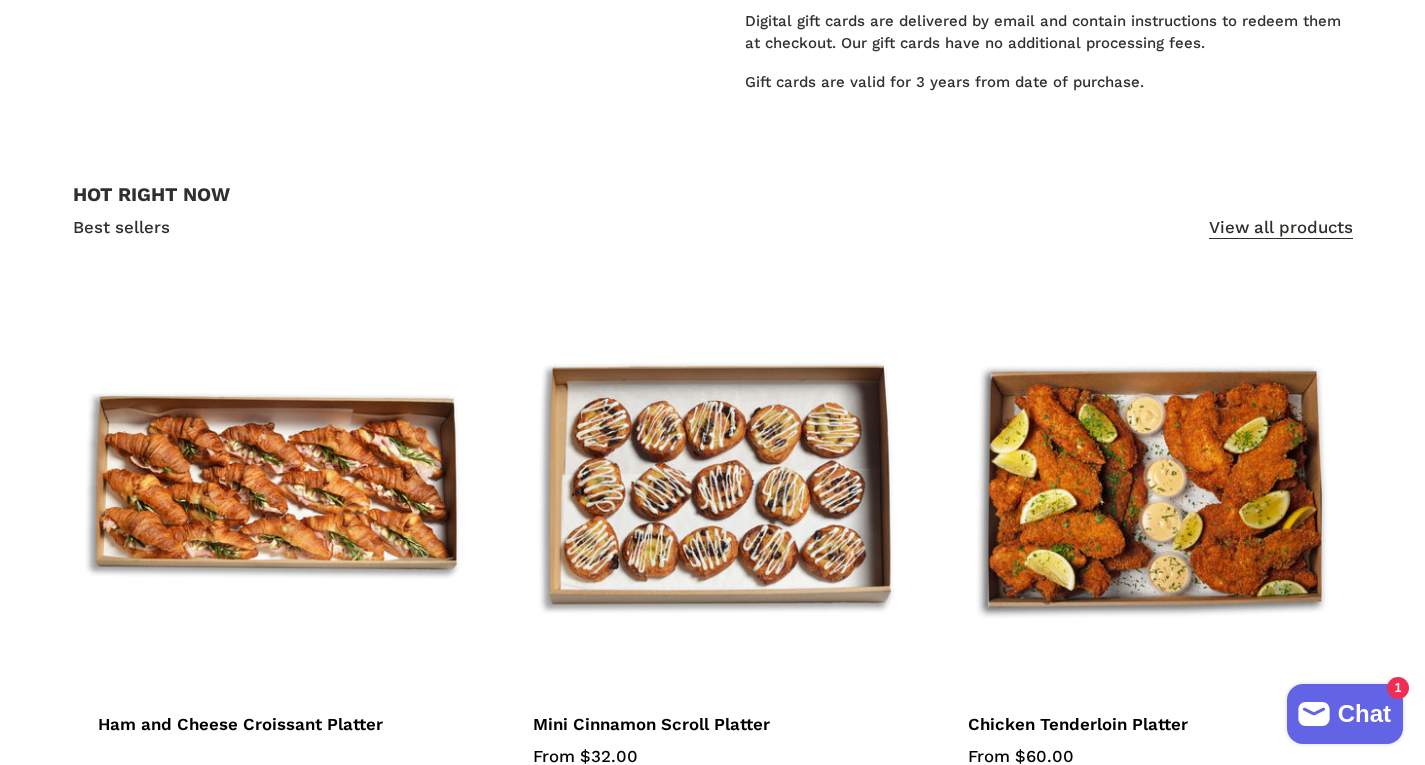scroll, scrollTop: 3000, scrollLeft: 0, axis: vertical 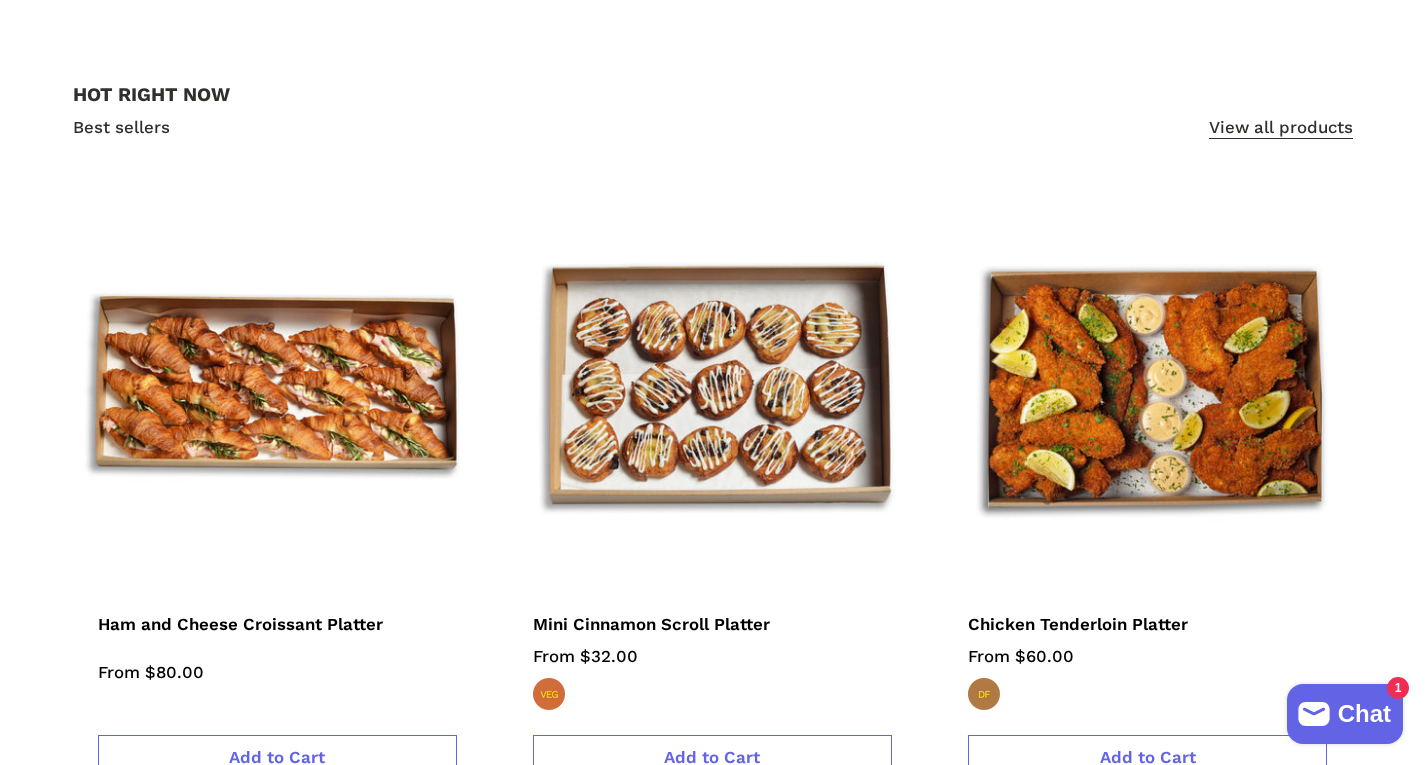 click on "HOT RIGHT NOW Best sellers View all products
Ham and Cheese Croissant Platter
From $80.00
Add to Cart
Mini Cinnamon Scroll Platter
From $32.00
Vegetarian
Add to Cart
Chicken Tenderloin Platter
From $60.00
Dairy Free
Add to Cart
Granola Pot Platter
From $70.00" at bounding box center (712, 470) 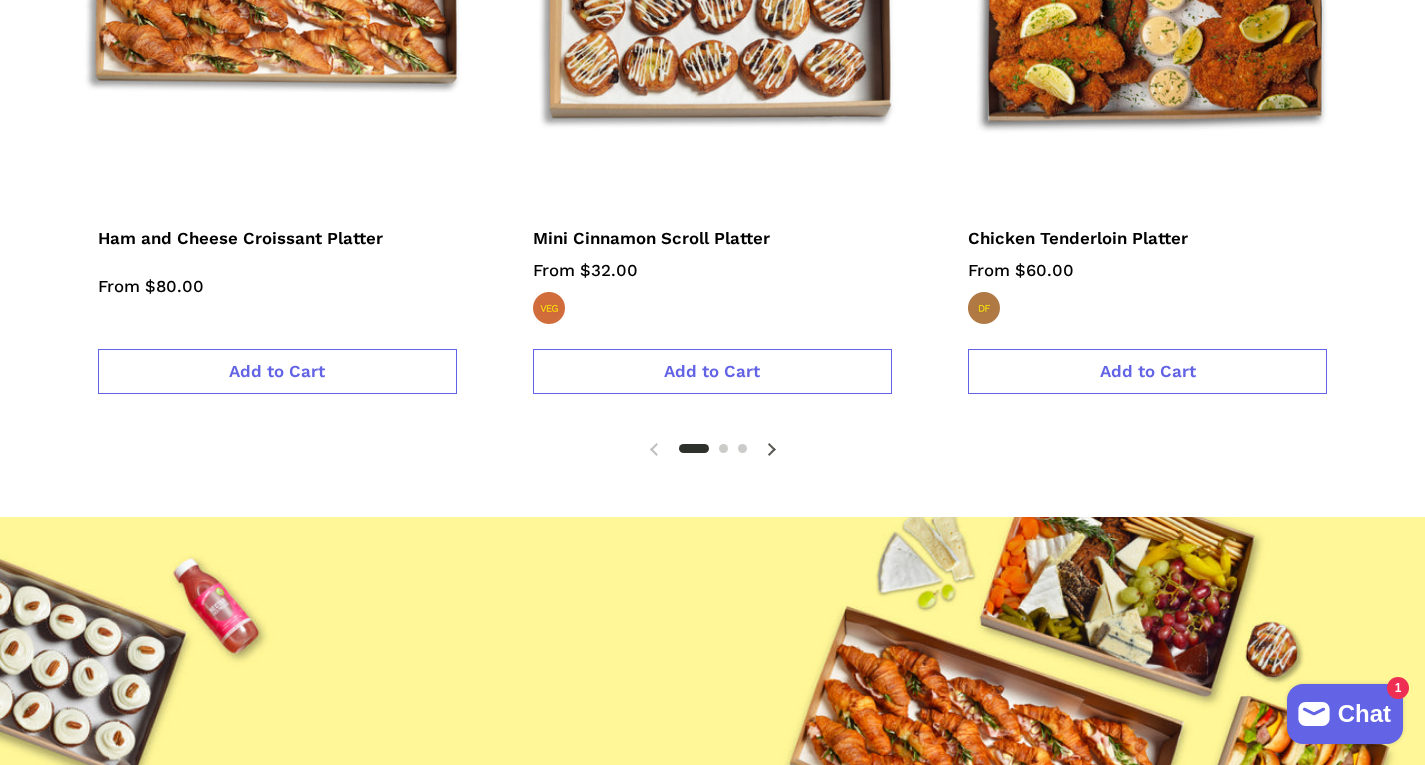 scroll, scrollTop: 3500, scrollLeft: 0, axis: vertical 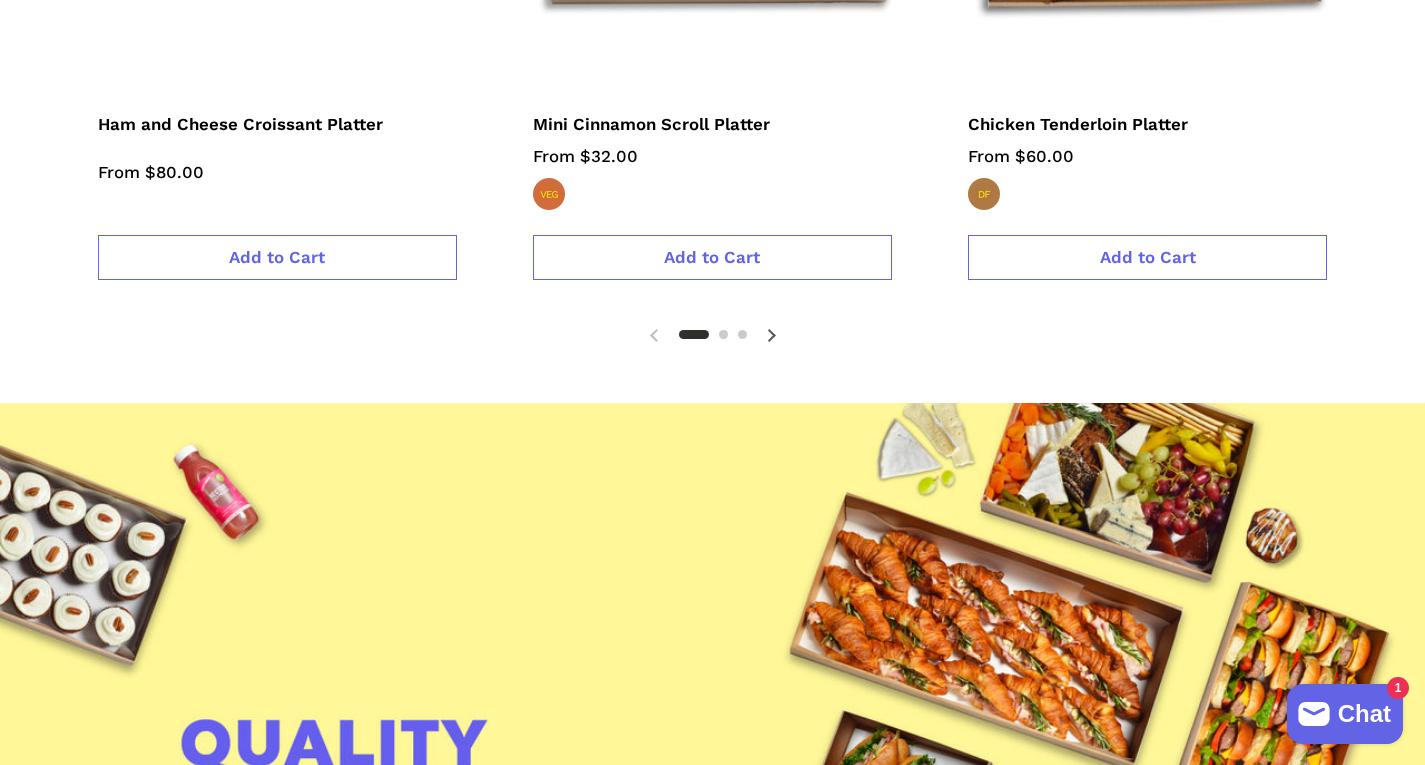 click on "HOT RIGHT NOW Best sellers View all products
Ham and Cheese Croissant Platter
From $80.00
Add to Cart
Mini Cinnamon Scroll Platter
From $32.00
Vegetarian
Add to Cart
Chicken Tenderloin Platter
From $60.00
Dairy Free
Add to Cart
Granola Pot Platter
From $70.00
Gluten Free" at bounding box center [713, -30] 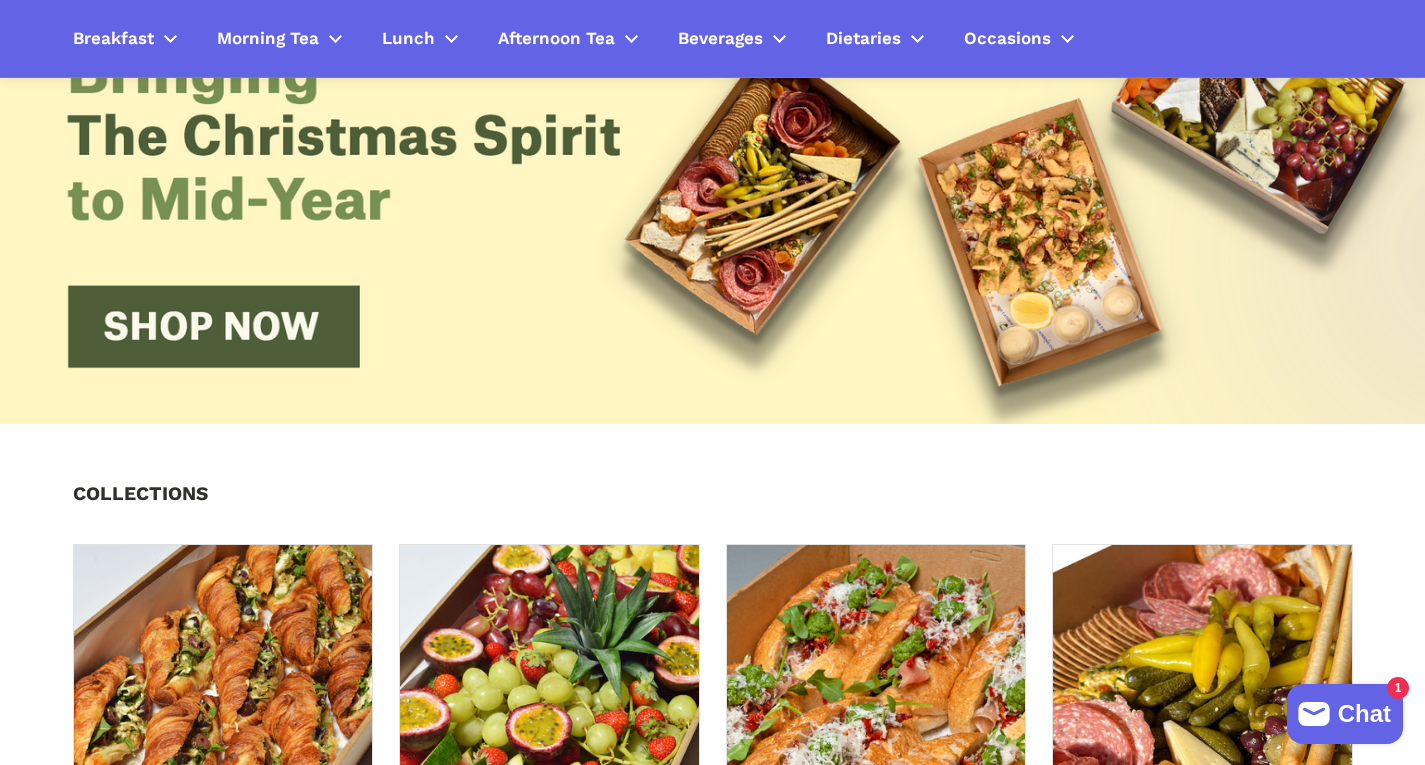 scroll, scrollTop: 0, scrollLeft: 0, axis: both 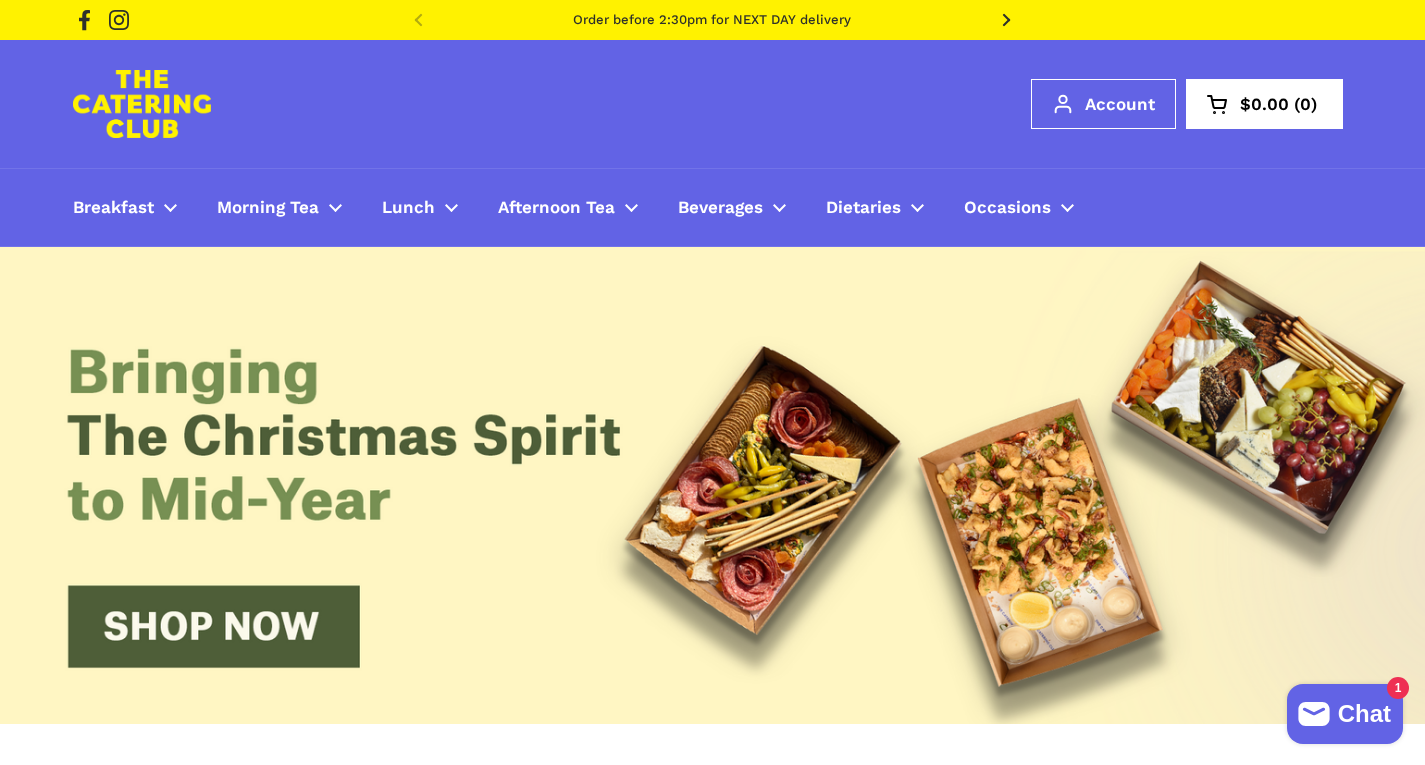 click on "Breakfast
Individuals
Savoury
Sweet
Shop All
Morning Tea
Individuals
Savoury
Sweet
Sandwiches
Wraps
Shop All
Lunch
Rolls
Sandwiches
Salads
Seafood
Finger Food
Picnics
Grazing" at bounding box center [712, 208] 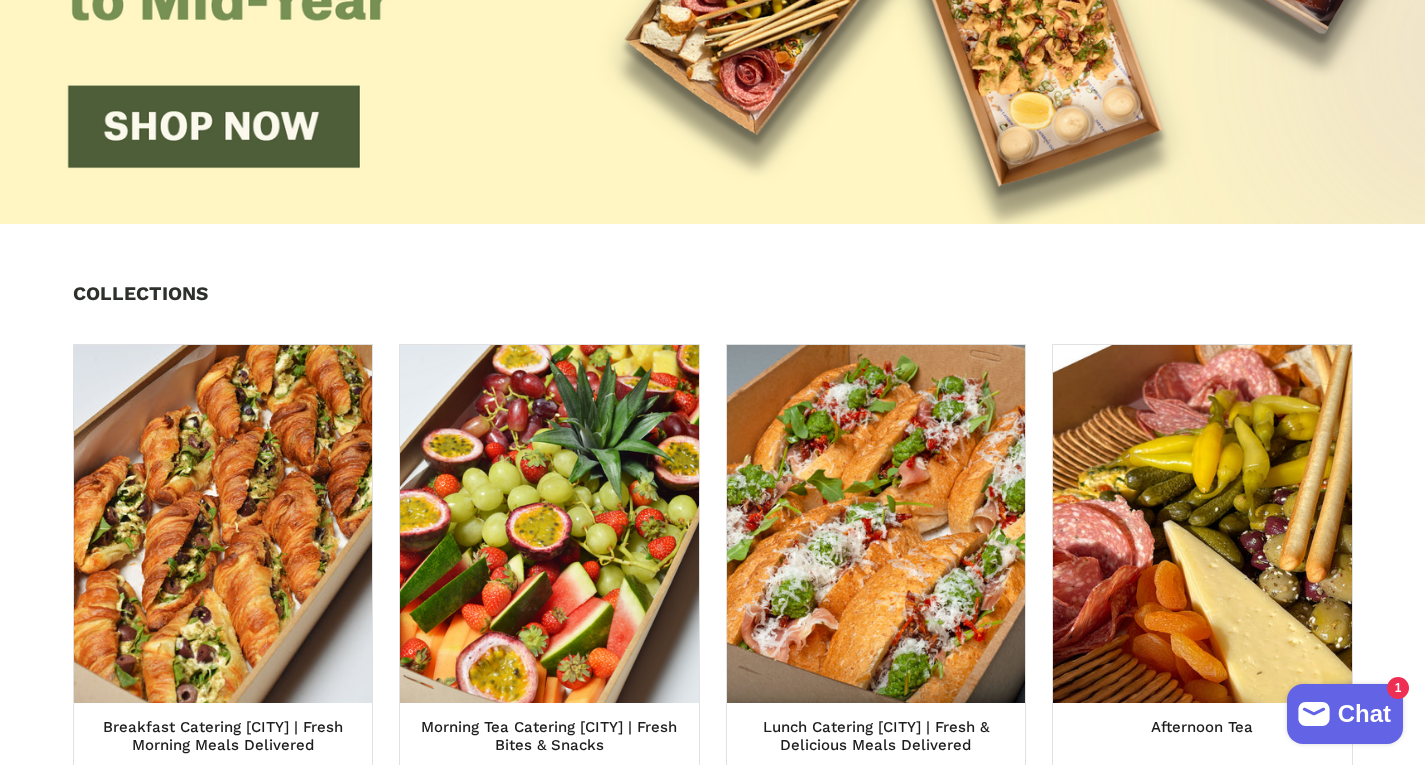 scroll, scrollTop: 700, scrollLeft: 0, axis: vertical 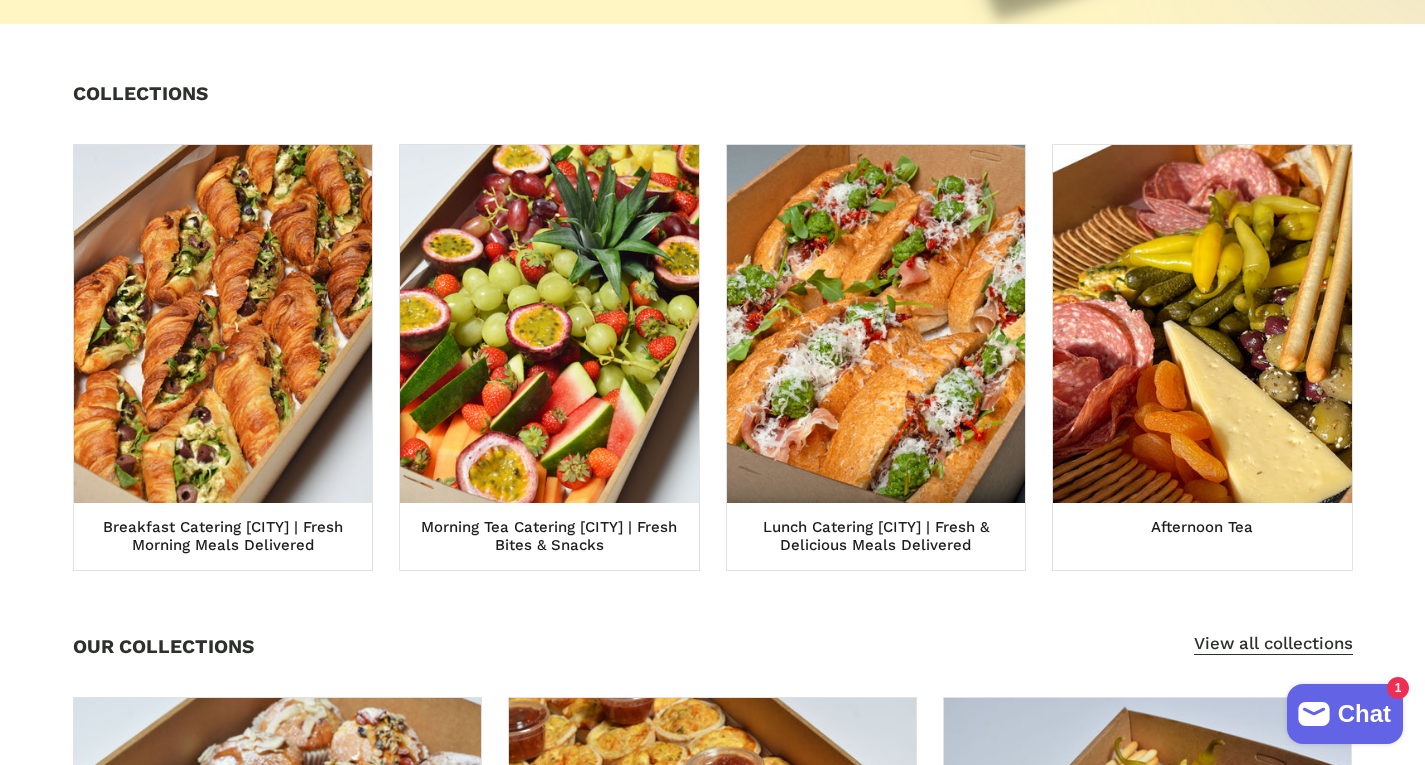 click on "COLLECTIONS
Breakfast Catering [CITY] | Fresh Morning Meals Delivered
Morning Tea Catering [CITY] | Fresh Bites & Snacks
Lunch Catering [CITY] | Fresh & Delicious Meals Delivered
Afternoon Tea" at bounding box center (713, 327) 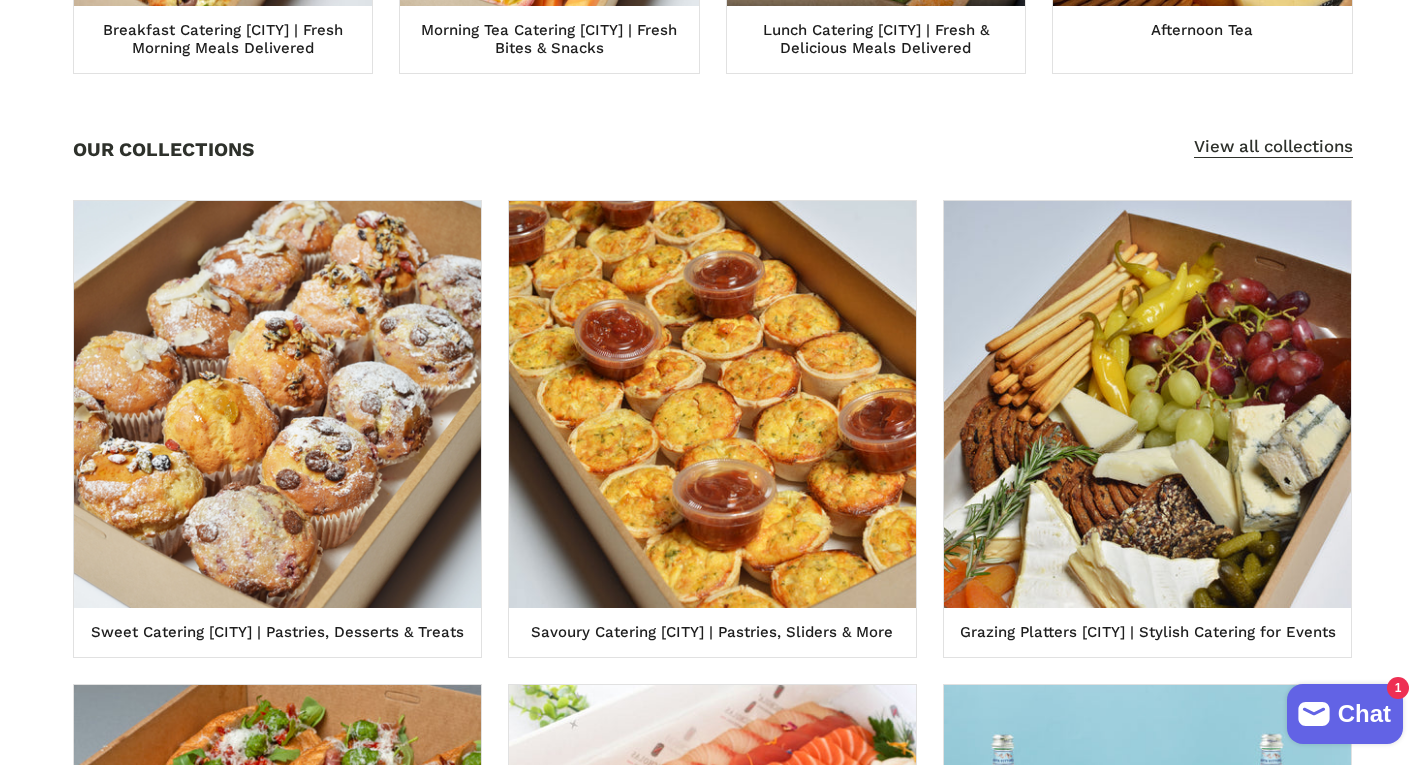 scroll, scrollTop: 1300, scrollLeft: 0, axis: vertical 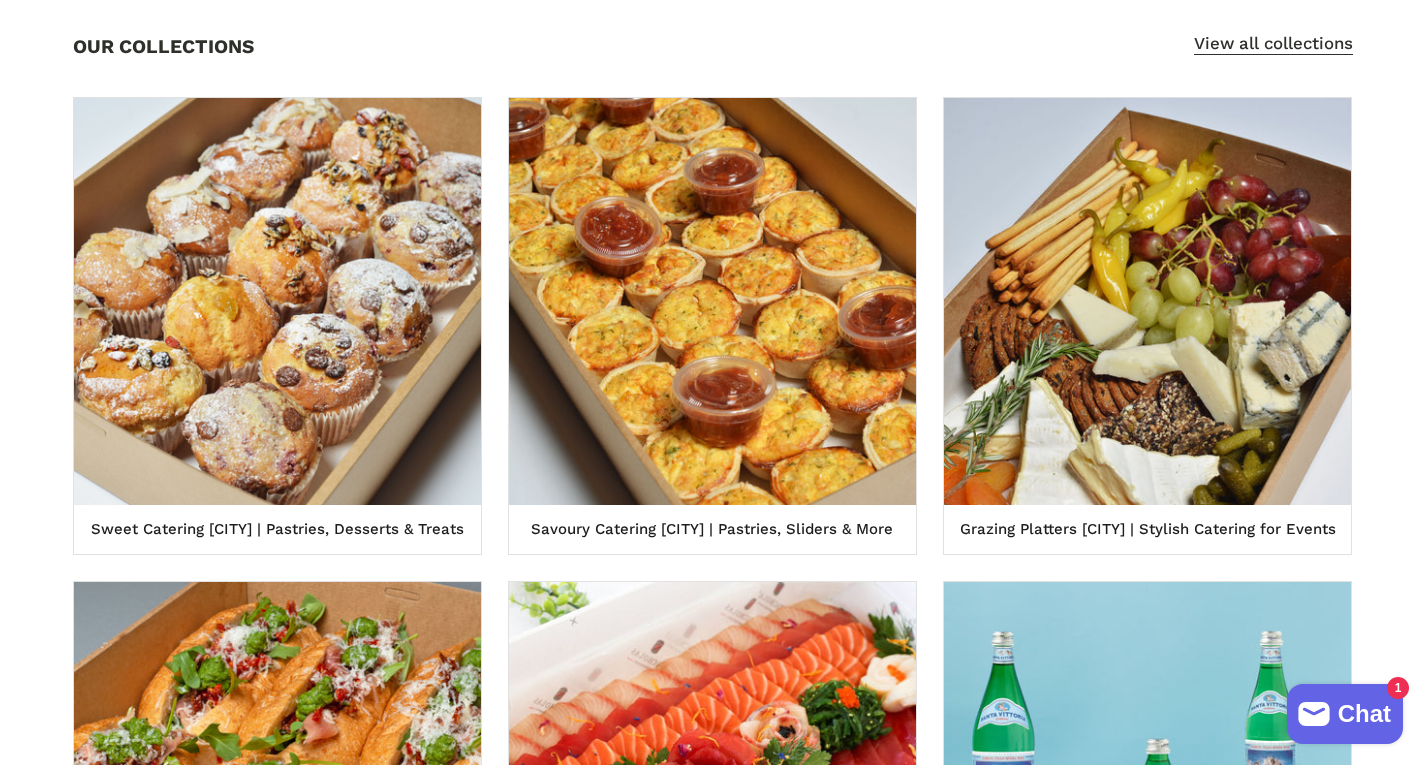 click on "OUR COLLECTIONS View all collections
Sweet Catering [CITY] | Pastries, Desserts & Treats
Savoury Catering [CITY] | Pastries, Sliders & More
Grazing Platters [CITY] | Stylish Catering for Events
Fresh Rolls Catering [CITY] | Lunch & Event Platters
Seafood Catering [CITY] | Fresh & Delicious Options
Beverage Catering [CITY] | Refreshing Drinks for Events" at bounding box center (712, 544) 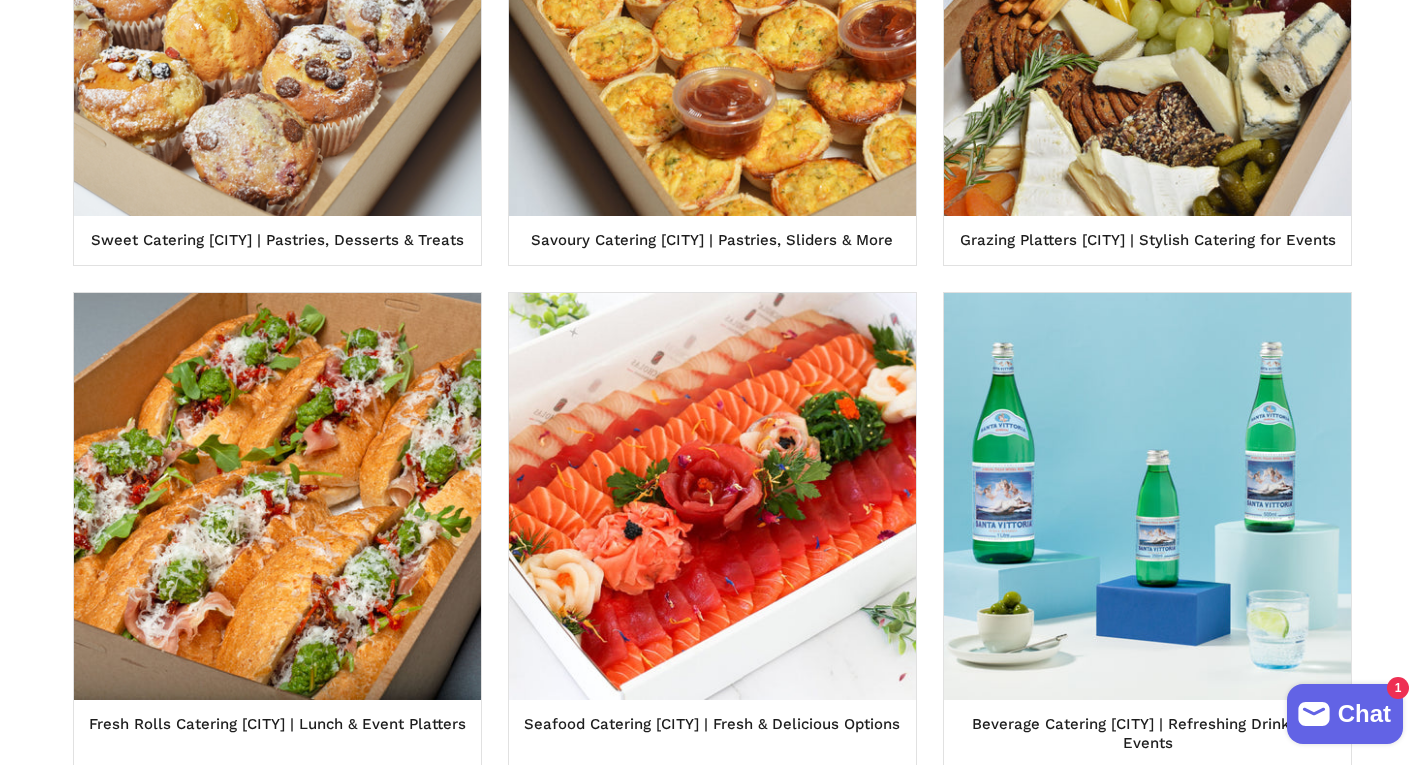 scroll, scrollTop: 1800, scrollLeft: 0, axis: vertical 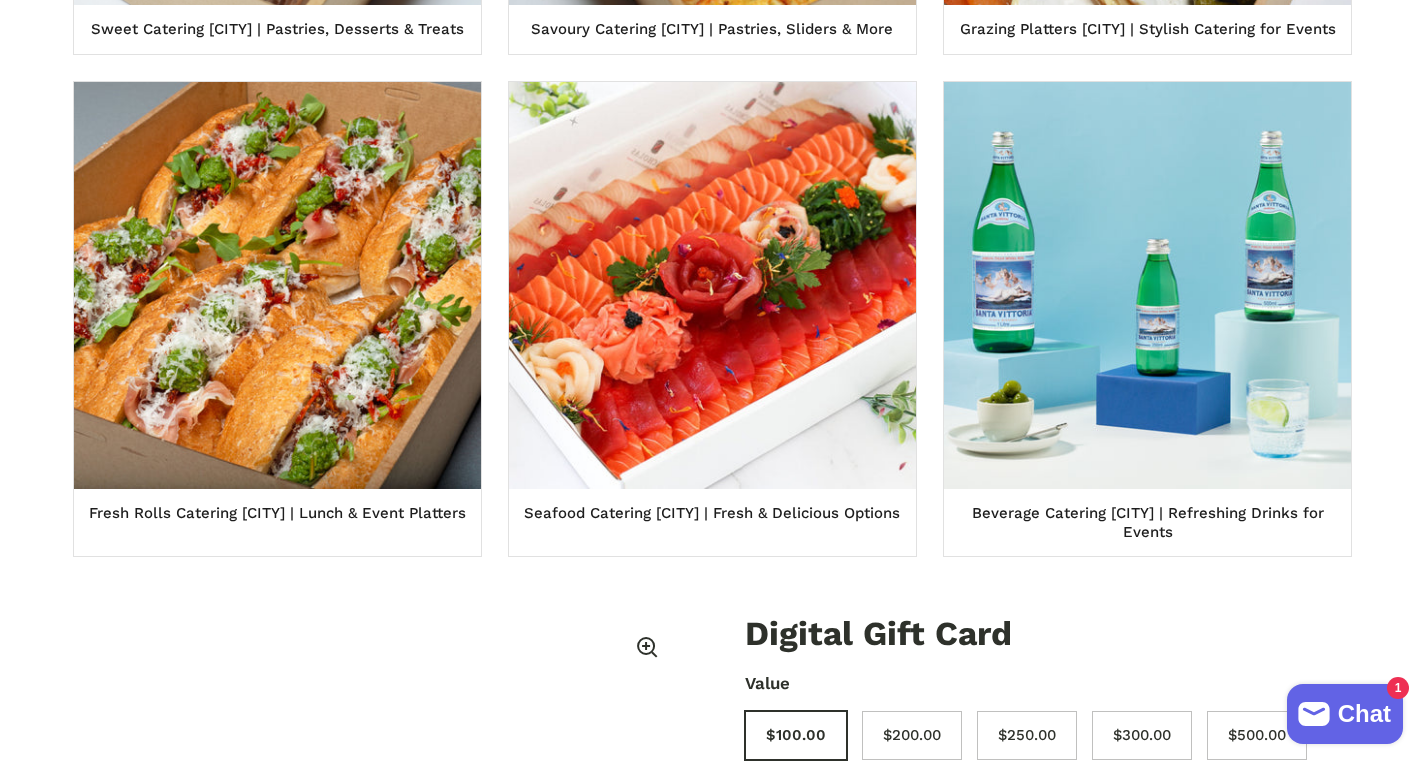 click on "OUR COLLECTIONS View all collections
Sweet Catering [CITY] | Pastries, Desserts & Treats
Savoury Catering [CITY] | Pastries, Sliders & More
Grazing Platters [CITY] | Stylish Catering for Events
Fresh Rolls Catering [CITY] | Lunch & Event Platters
Seafood Catering [CITY] | Fresh & Delicious Options
Beverage Catering [CITY] | Refreshing Drinks for Events" at bounding box center (712, 44) 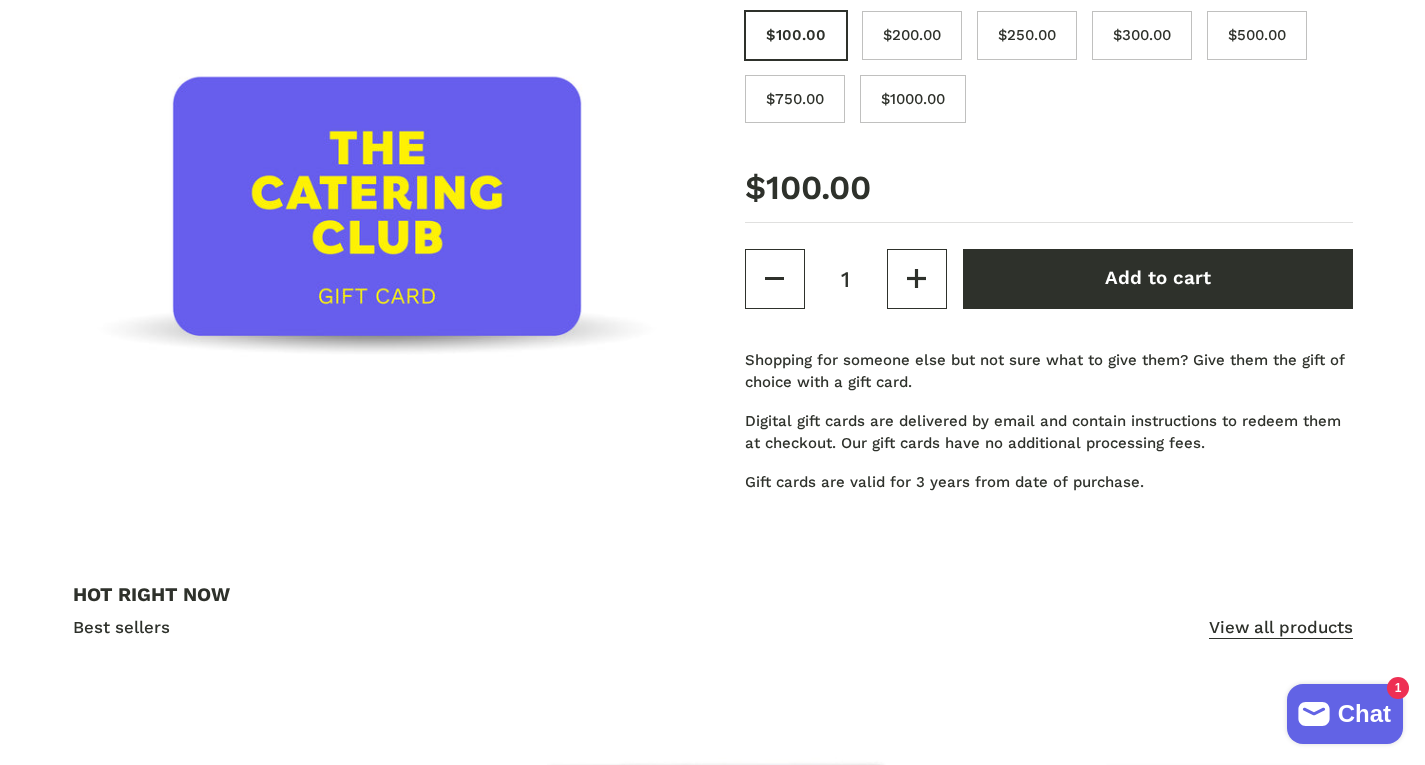 scroll, scrollTop: 2900, scrollLeft: 0, axis: vertical 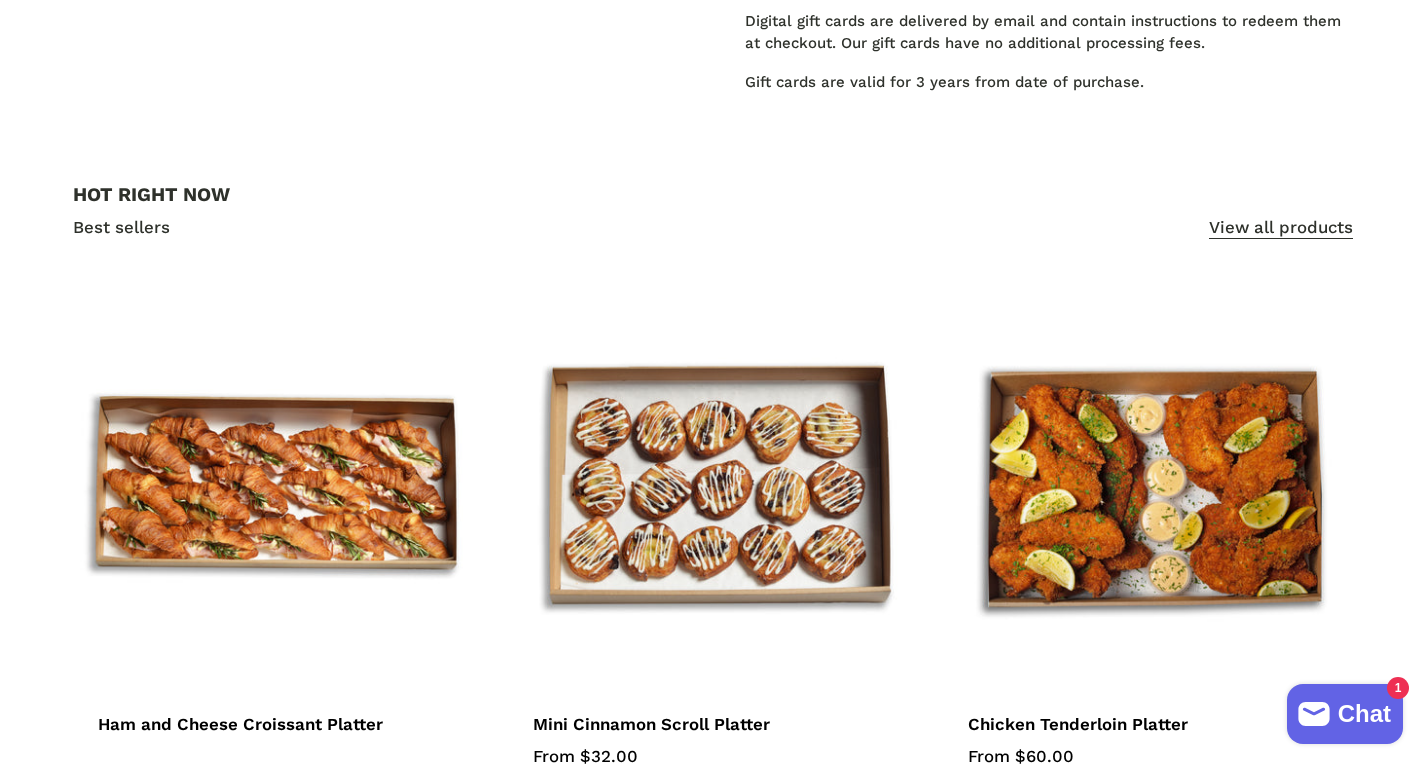 click on "HOT RIGHT NOW Best sellers View all products
Ham and Cheese Croissant Platter
From $80.00
Add to Cart
Mini Cinnamon Scroll Platter
From $32.00
Vegetarian
Add to Cart
Chicken Tenderloin Platter
From $60.00
Dairy Free
Add to Cart
Granola Pot Platter
From $70.00" at bounding box center [712, 570] 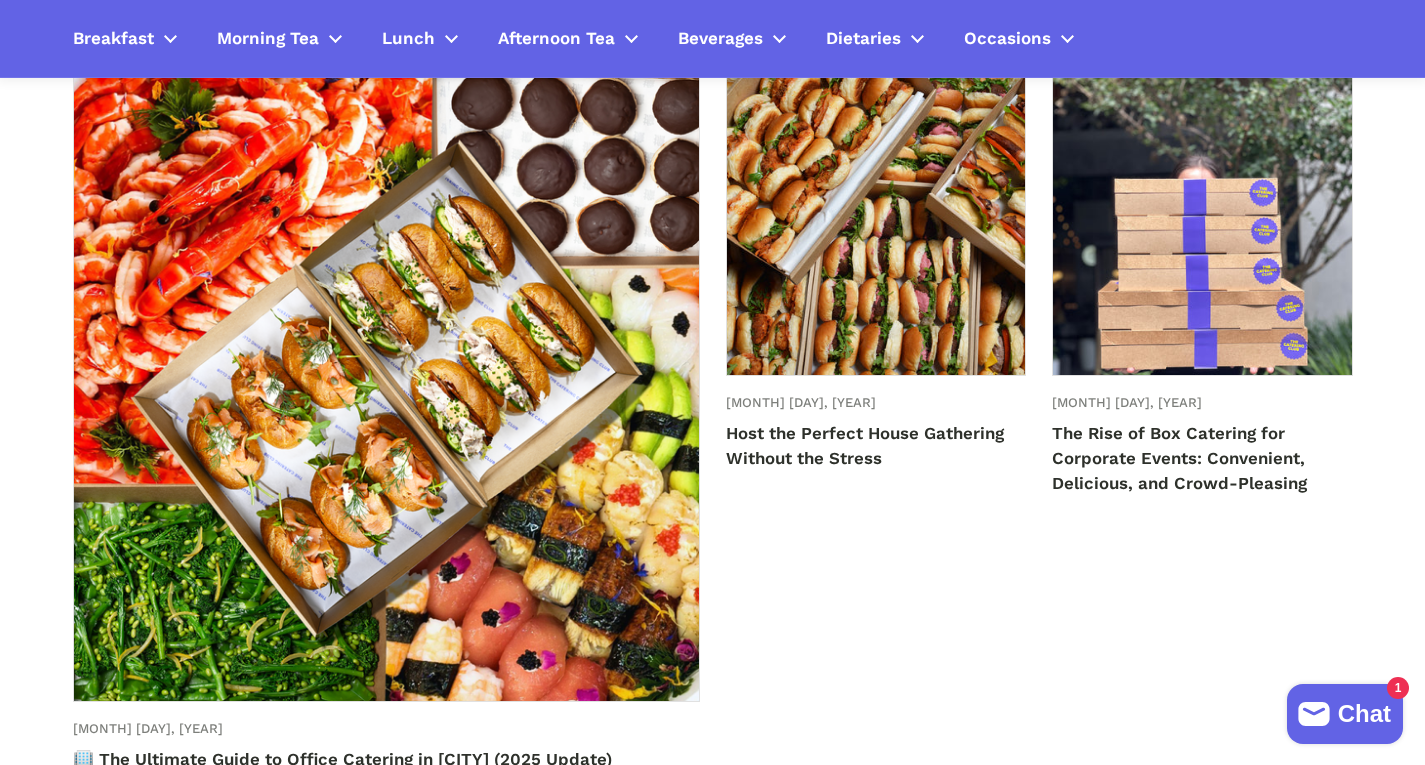 scroll, scrollTop: 5000, scrollLeft: 0, axis: vertical 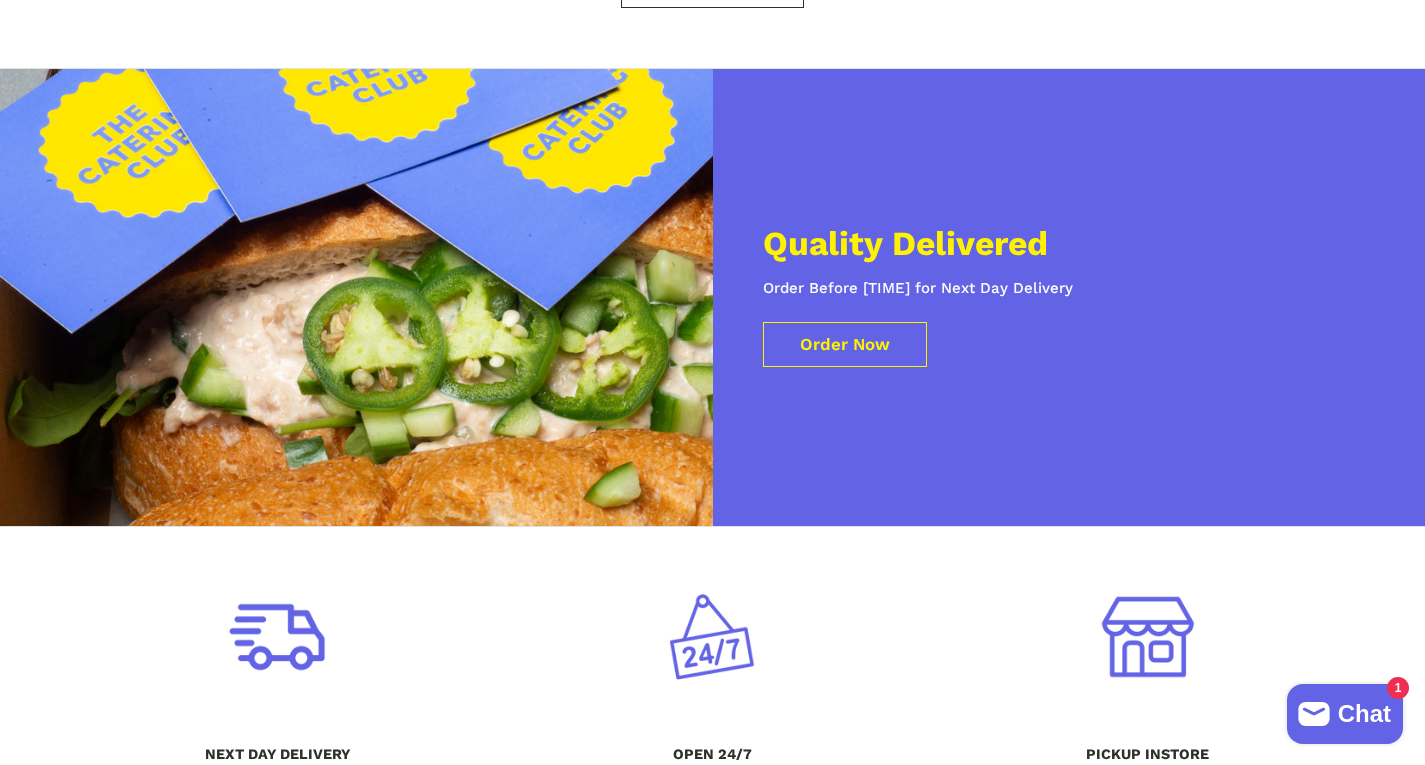 type 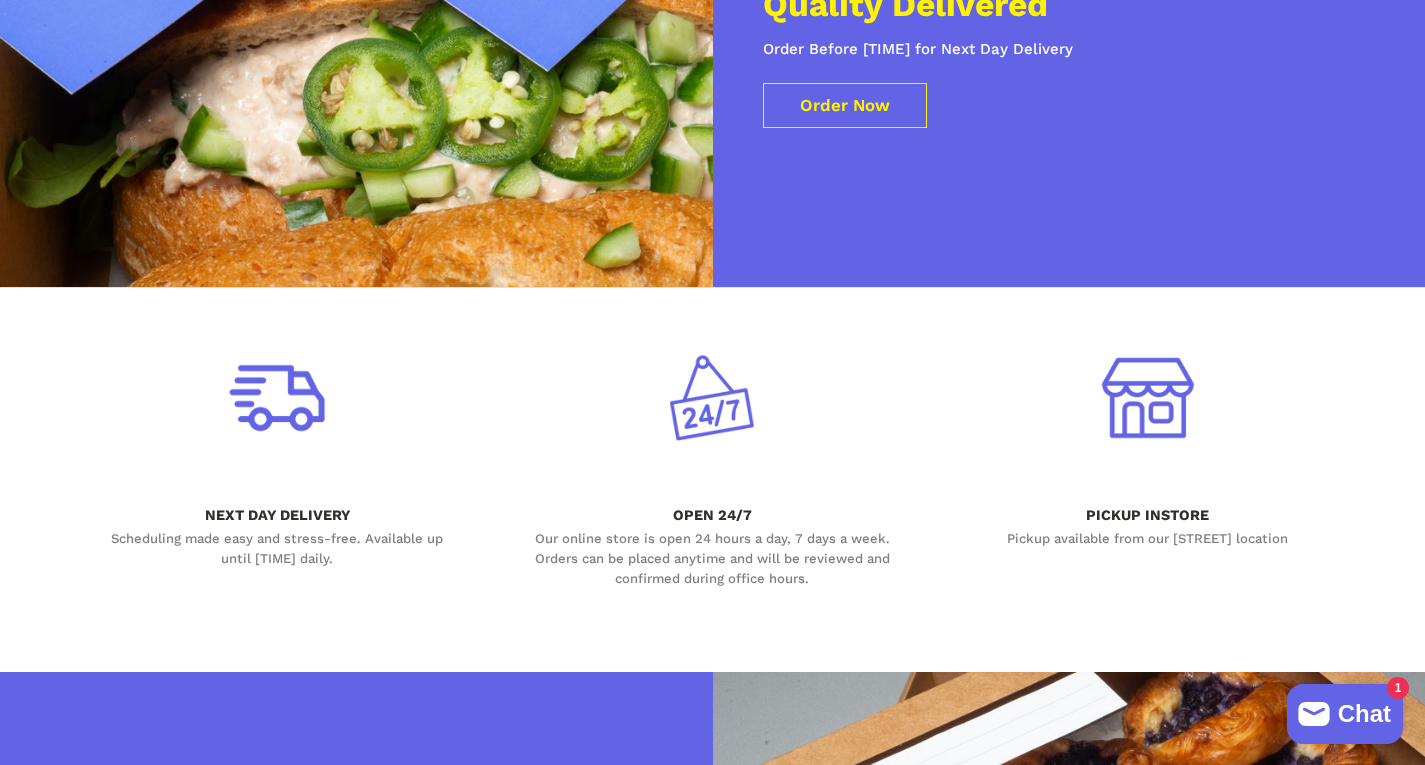 scroll, scrollTop: 5700, scrollLeft: 0, axis: vertical 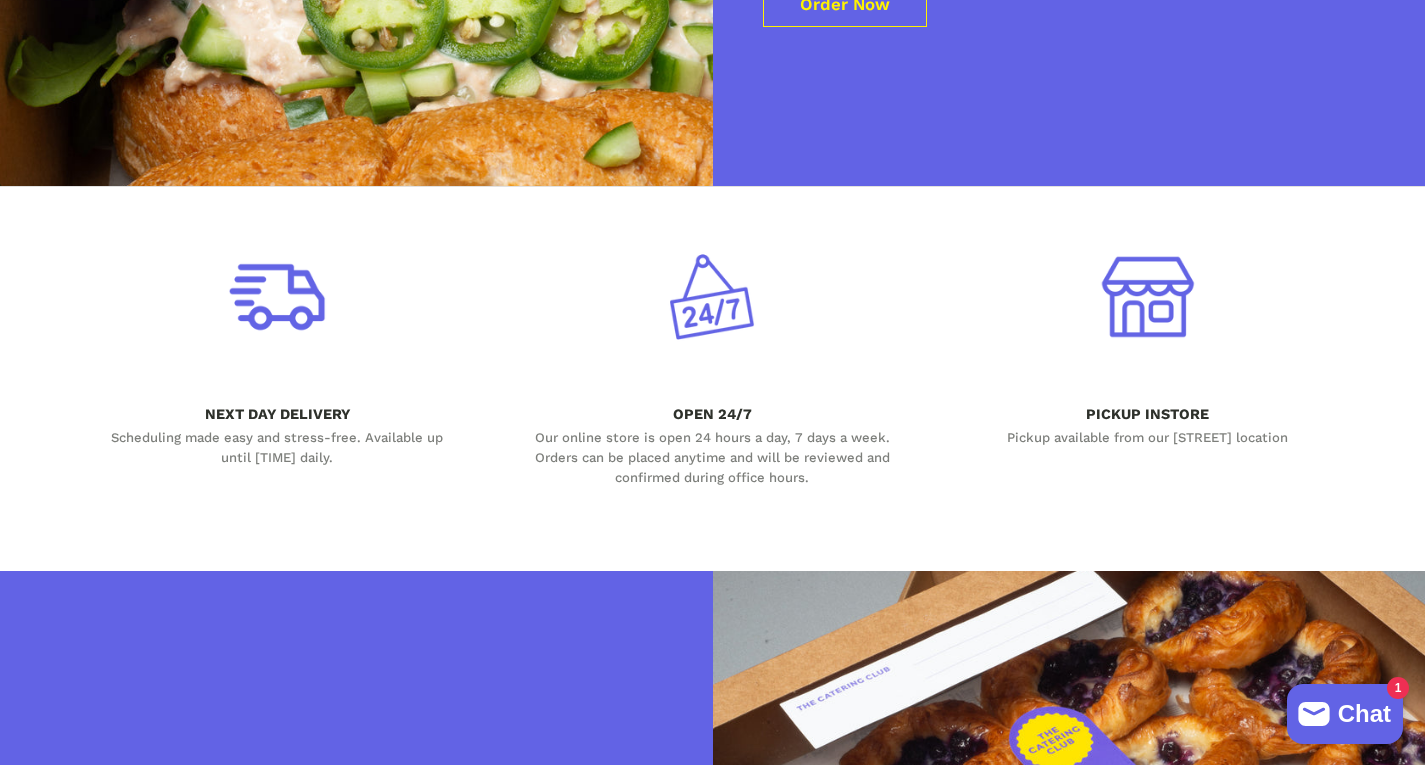 click on "NEXT DAY DELIVERY
Scheduling made easy and stress-free. Available up until [TIME] daily.
OPEN 24/7
Our online store is open 24 hours a day, 7 days a week. Orders can be placed anytime  and will be reviewed and confirmed during office hours.
PICKUP INSTORE
Pickup available from our [STREET] location
1  /  1" at bounding box center [713, 355] 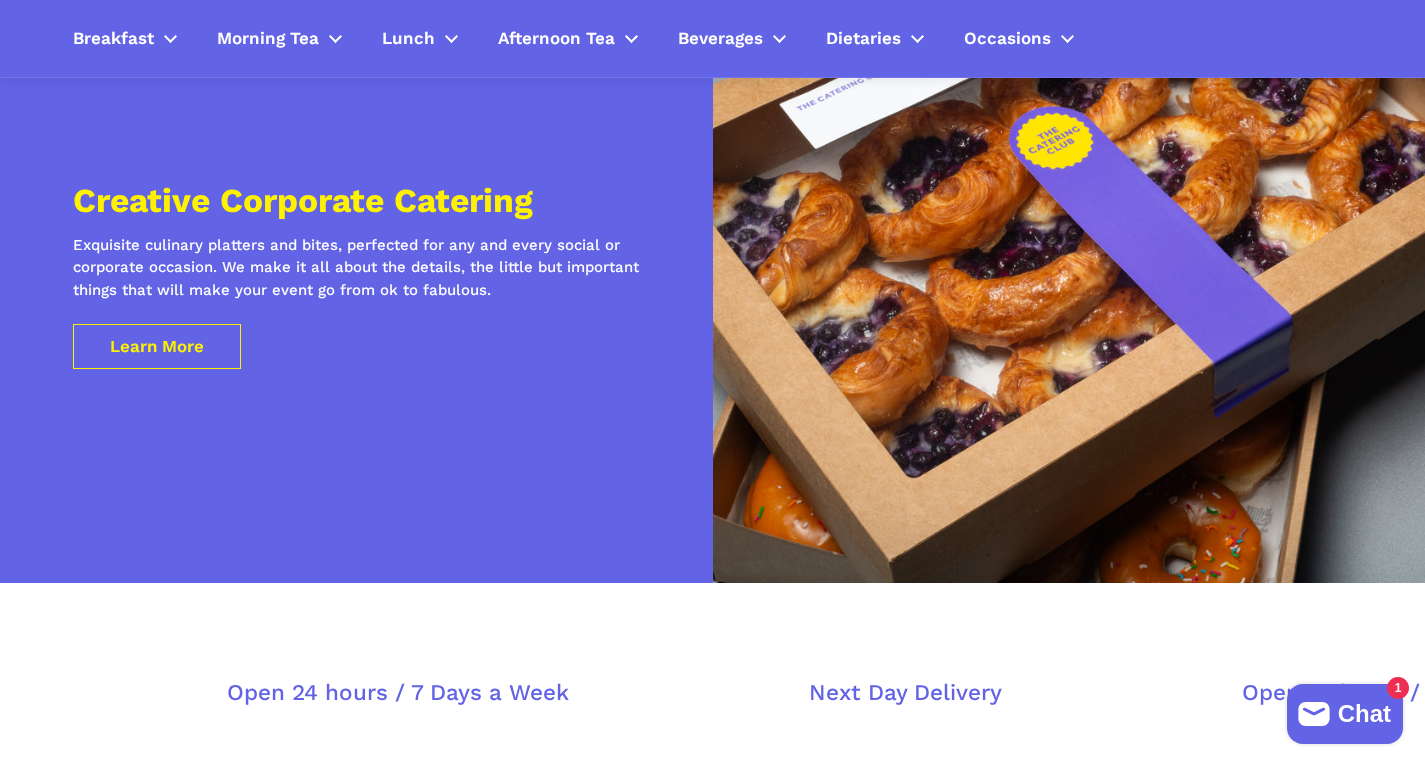 scroll, scrollTop: 6200, scrollLeft: 0, axis: vertical 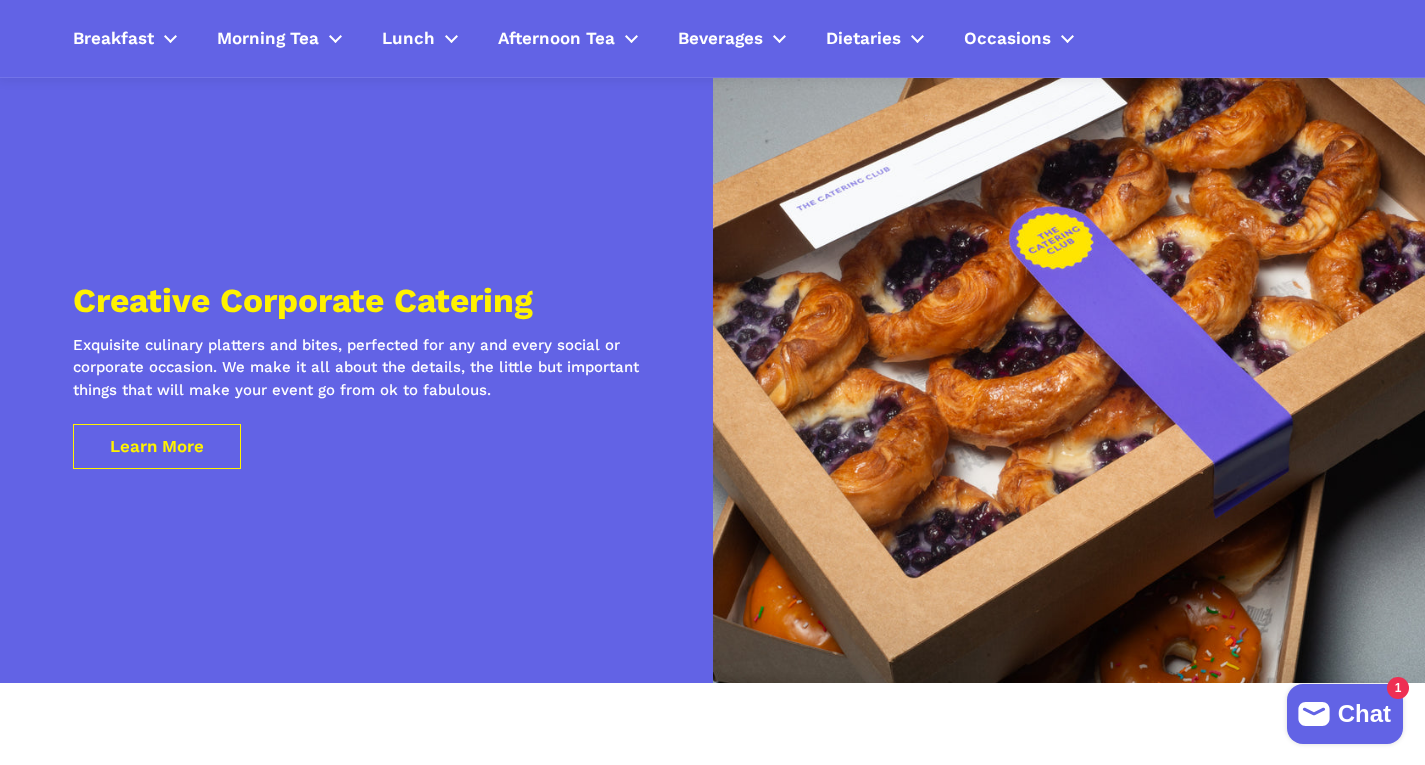 click on "Creative Corporate Catering
Exquisite culinary platters and bites, perfected for any and every social or corporate occasion. We make it all about the details, the little but important things that will make your event go from ok to fabulous.
Learn More" at bounding box center [356, 377] 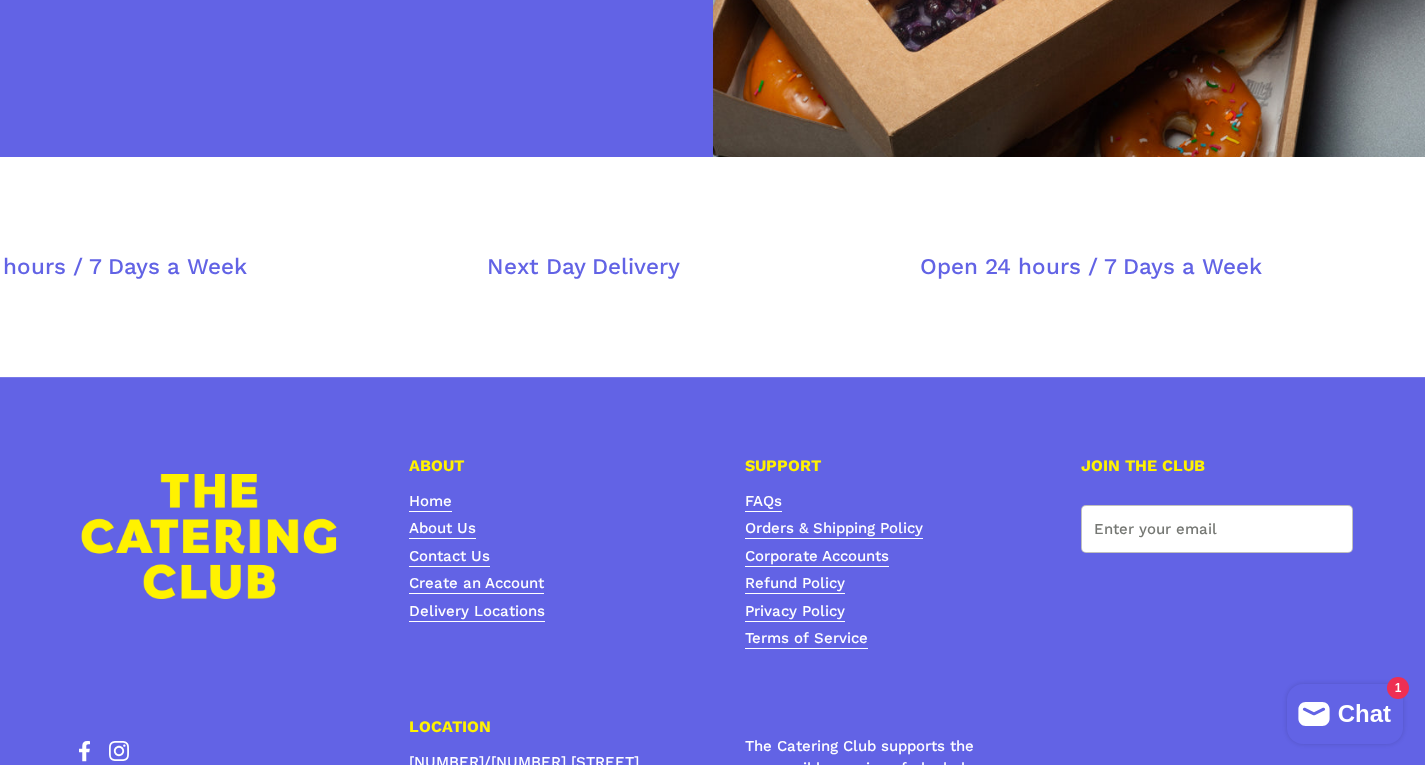 scroll, scrollTop: 7026, scrollLeft: 0, axis: vertical 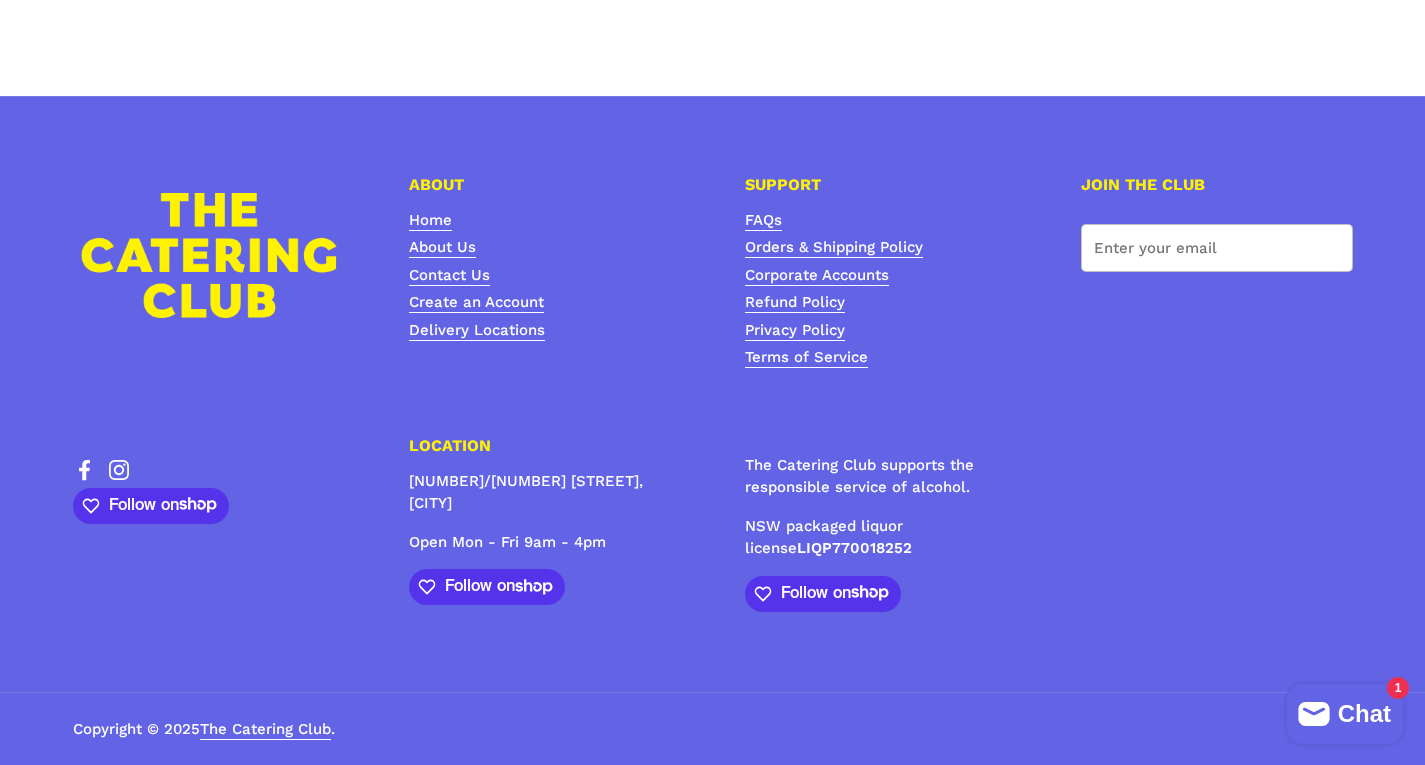 click on "ABOUT
Home
About Us
Contact Us
Create an Account
Delivery Locations
SUPPORT
FAQs
Orders & Shipping Policy
Corporate Accounts
Refund Policy
Privacy Policy
Terms of Service
JOIN THE CLUB
Submit
Facebook
Instagram
LOCATION" at bounding box center [712, 431] 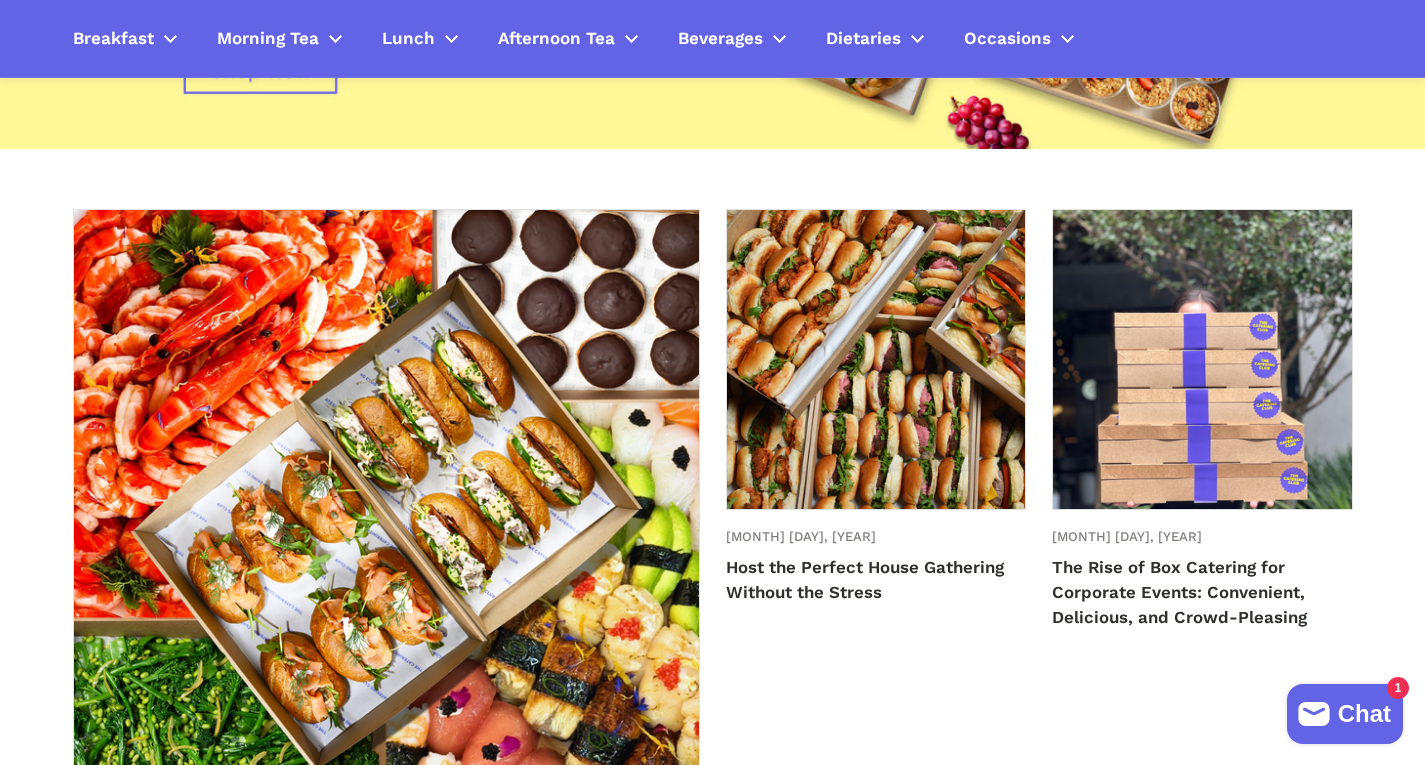 scroll, scrollTop: 4326, scrollLeft: 0, axis: vertical 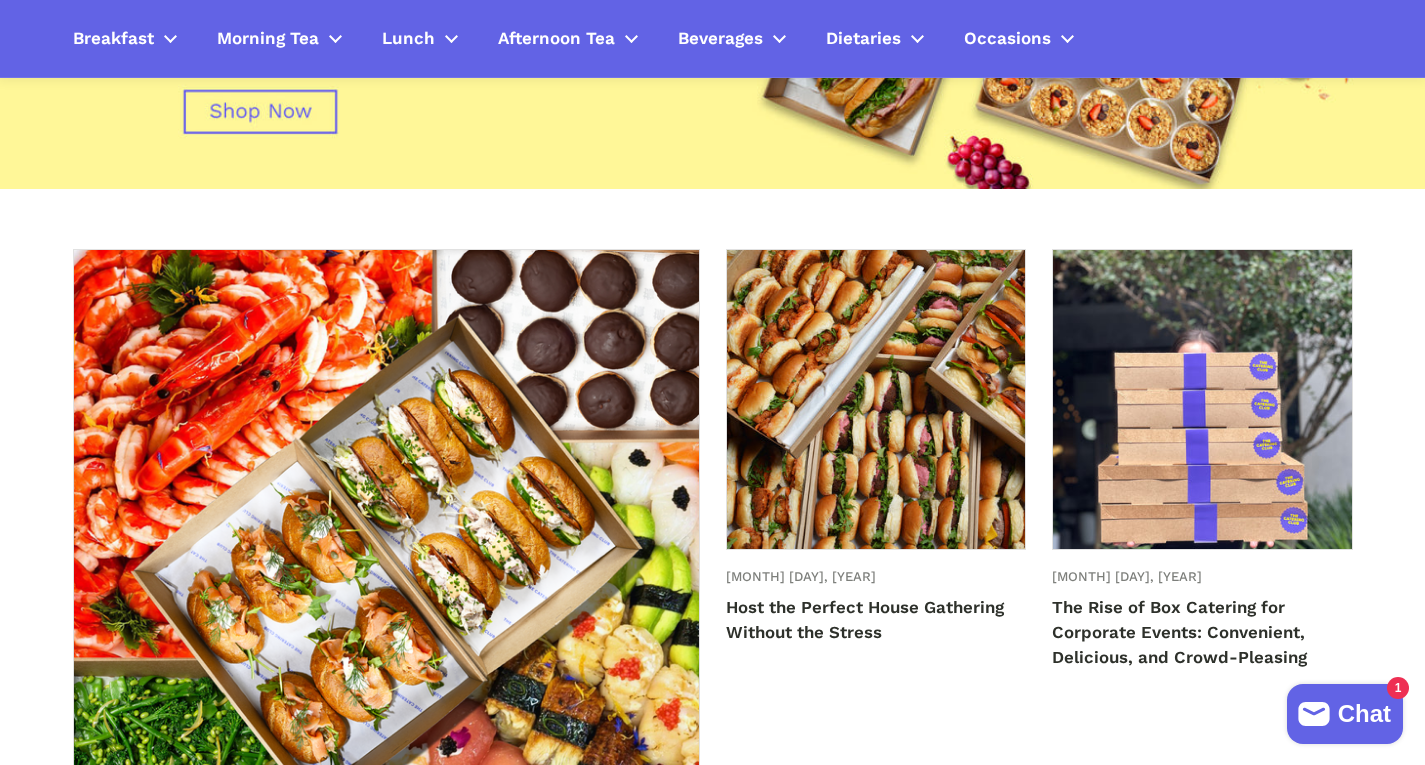 click on "COLLECTIONS
Breakfast Catering [CITY] | Fresh Morning Meals Delivered
Morning Tea Catering [CITY] | Fresh Bites & Snacks
Lunch Catering [CITY] | Fresh & Delicious Meals Delivered
Afternoon Tea
OUR COLLECTIONS View all collections
Sweet Catering [CITY] | Pastries, Desserts & Treats
Savoury Catering [CITY] | Pastries, Sliders & More
Grazing Platters [CITY] | Stylish Catering for Events
Fresh Rolls Catering [CITY] | Lunch & Event Platters
Seafood Catering [CITY] | Fresh & Delicious Options
Beverage Catering [CITY] | Refreshing Drinks for Events
Digital Gift Card
Value" at bounding box center [712, -681] 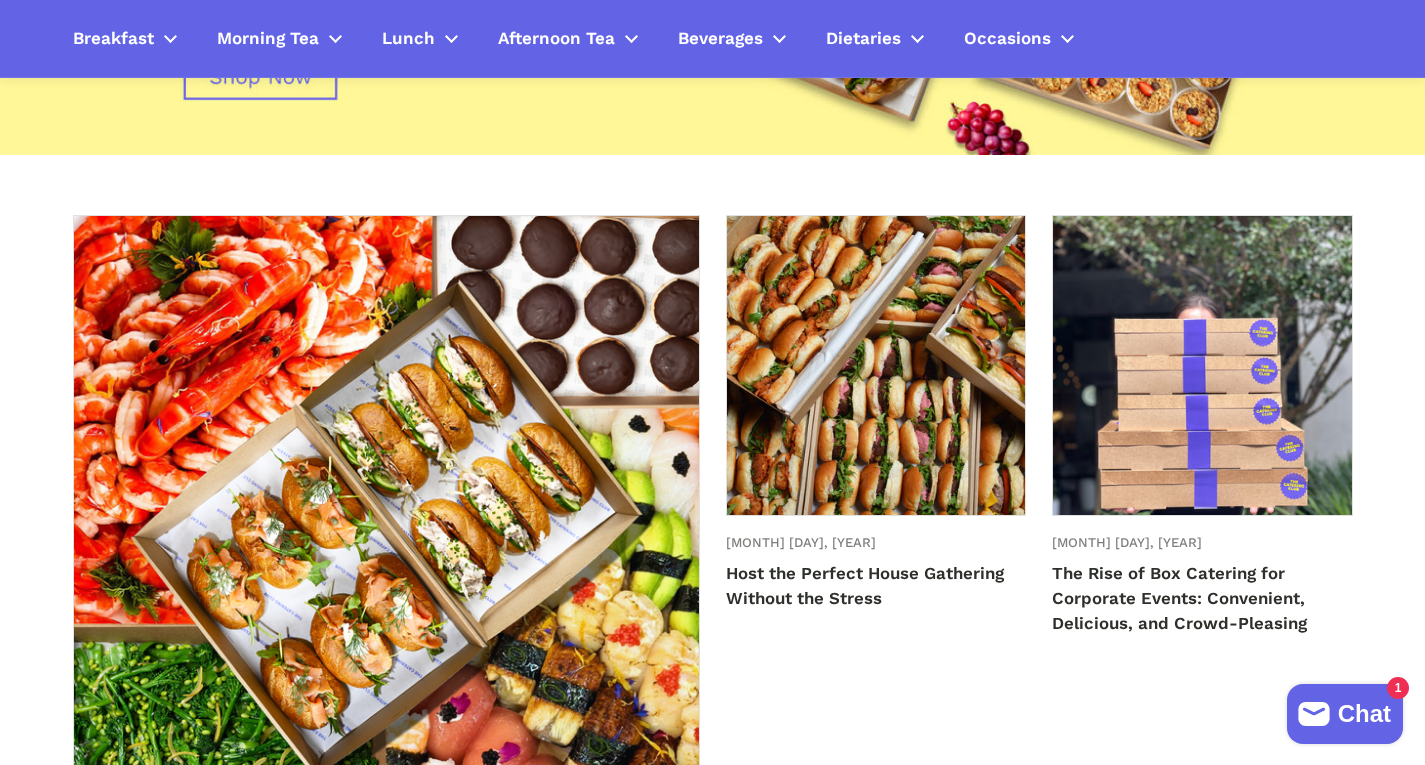 scroll, scrollTop: 4326, scrollLeft: 0, axis: vertical 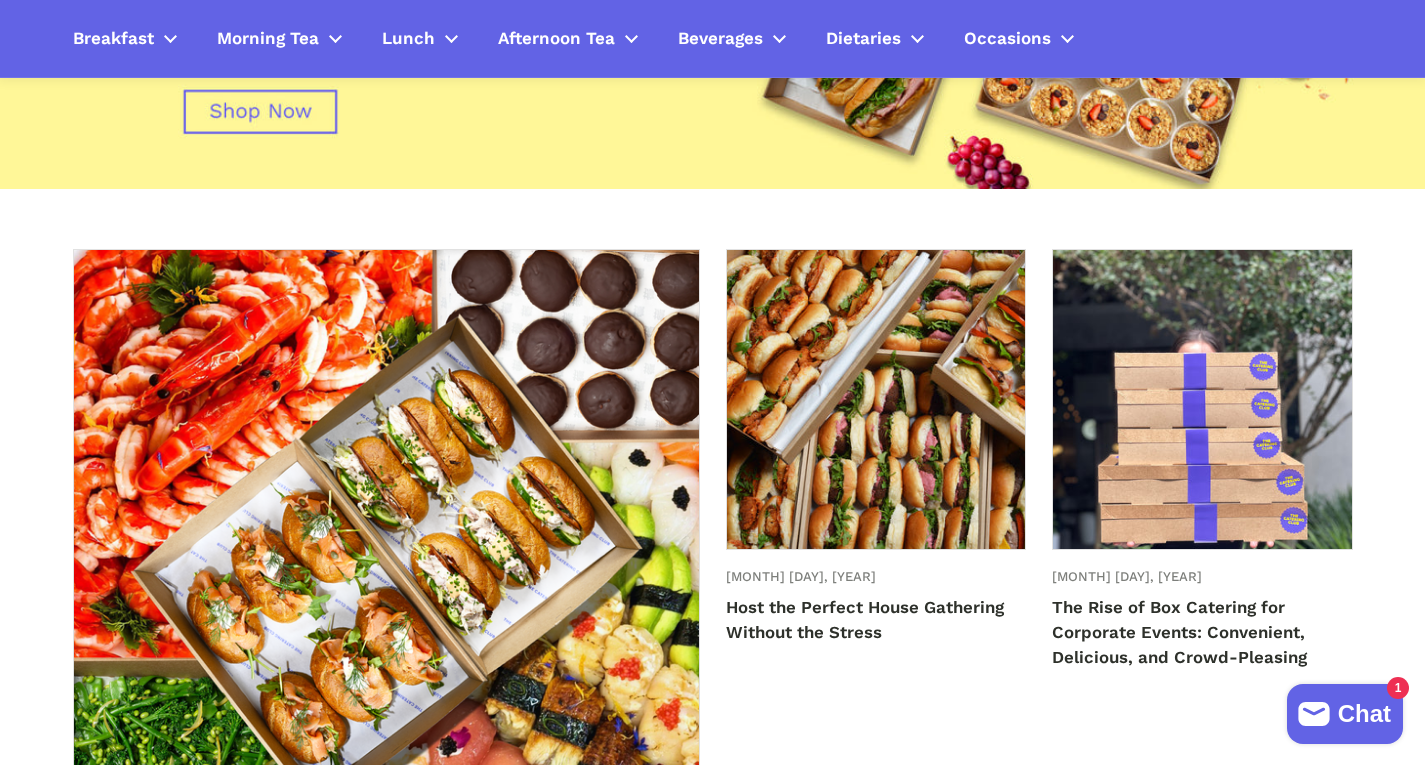 click at bounding box center [876, 399] 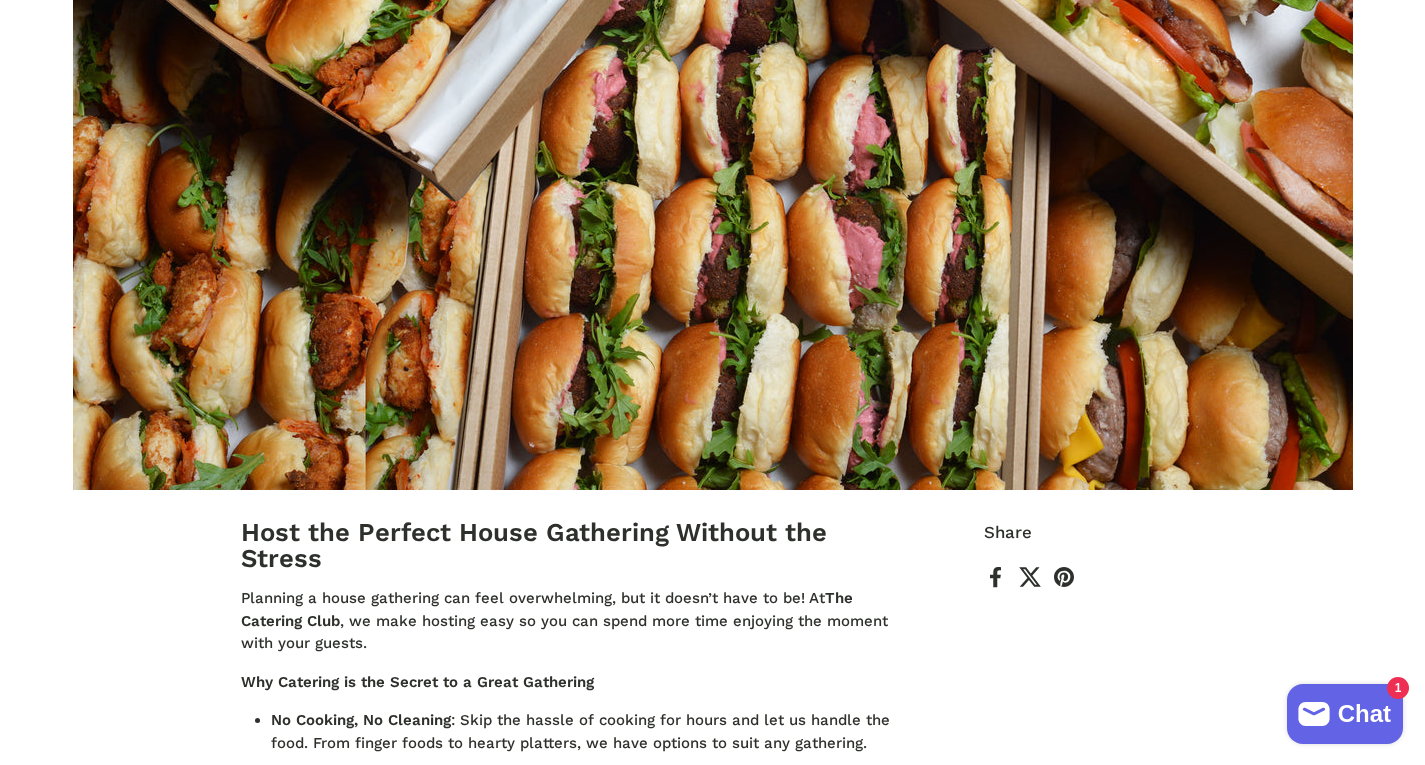 scroll, scrollTop: 1100, scrollLeft: 0, axis: vertical 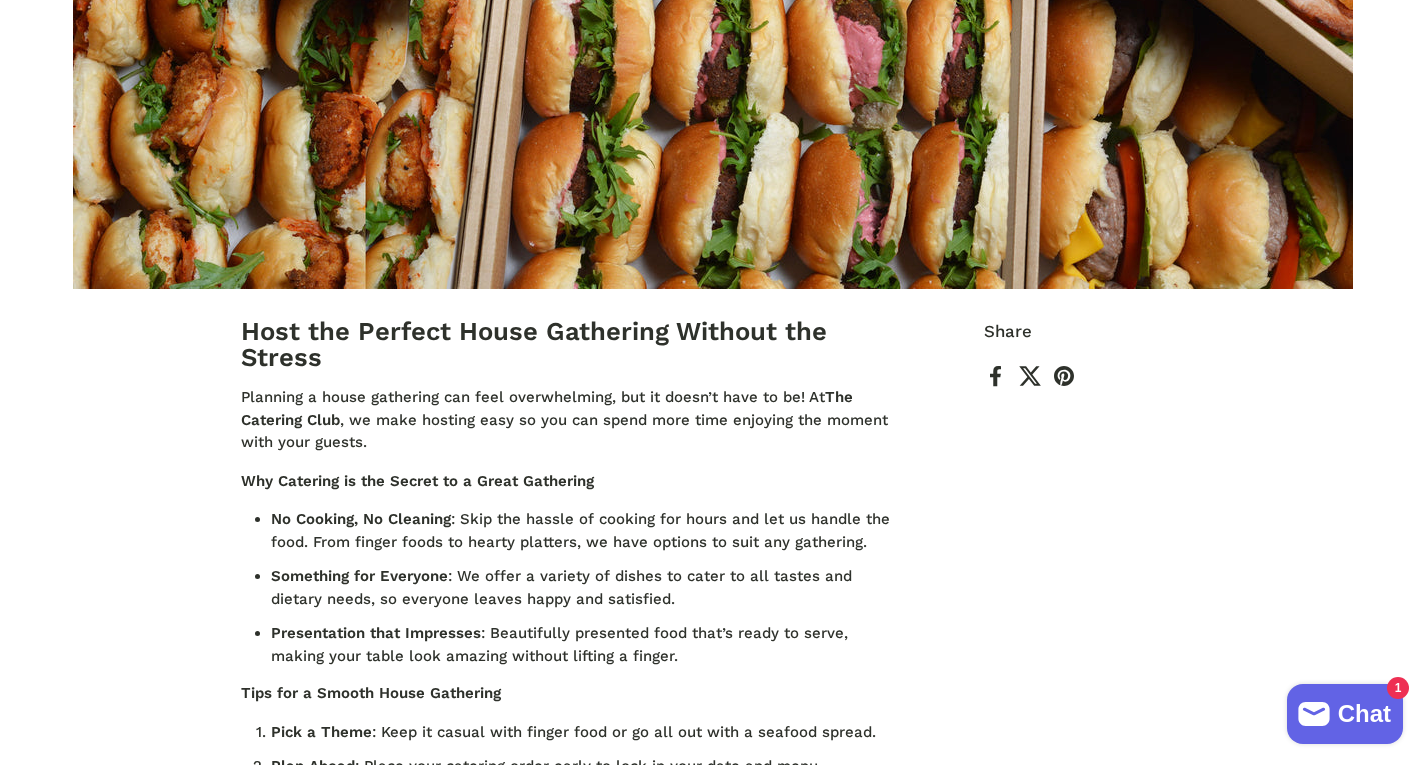 click on "Host the Perfect House Gathering Without the Stress
Dec 12, 2024 Tolga Gelen
Share
Facebook
X (Twitter)
Pinterest
Host the Perfect House Gathering Without the Stress
Planning a house gathering can feel overwhelming, but it doesn’t have to be! At  The Catering Club , we make hosting easy so you can spend more time enjoying the moment with your guests.
Why Catering is the Secret to a Great Gathering
No Cooking, No Cleaning
Something for Everyone" at bounding box center [712, 59] 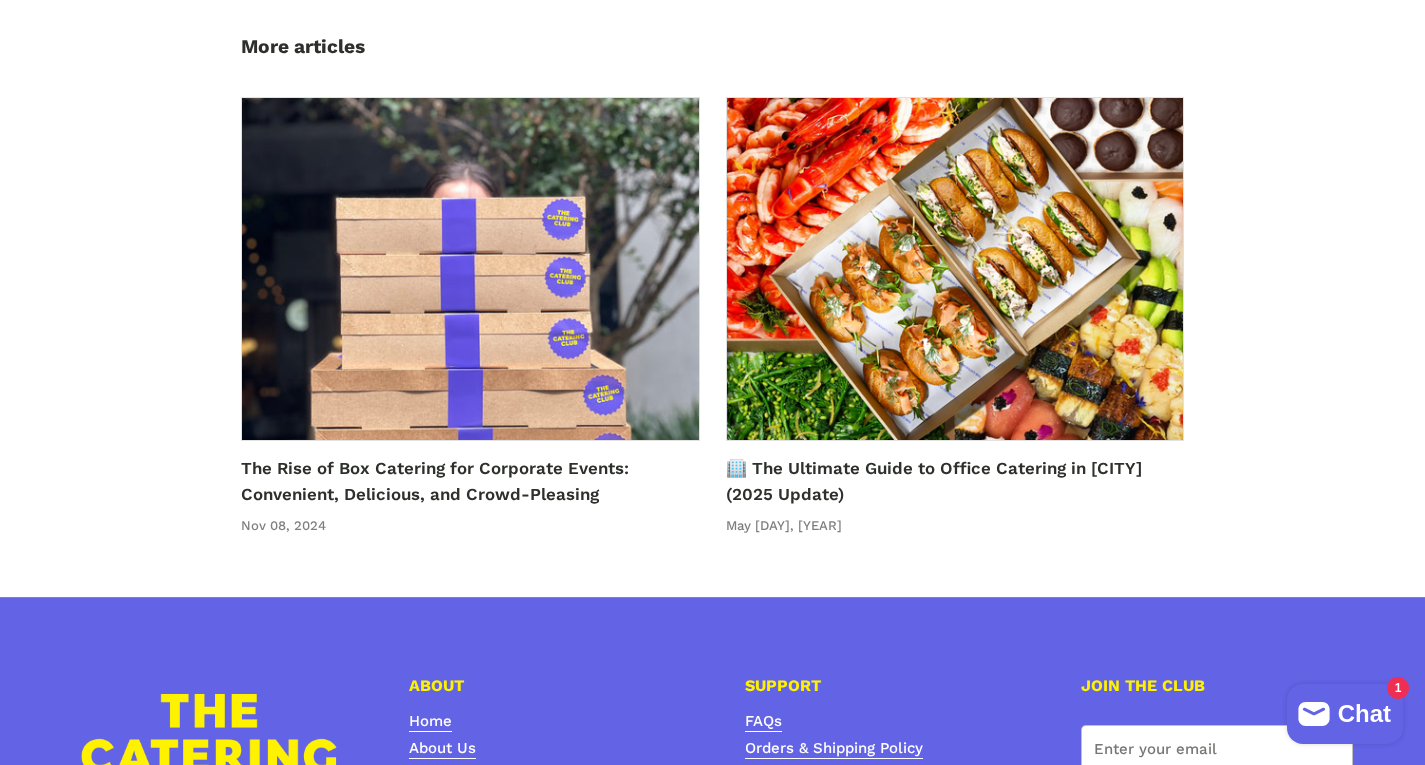 scroll, scrollTop: 2100, scrollLeft: 0, axis: vertical 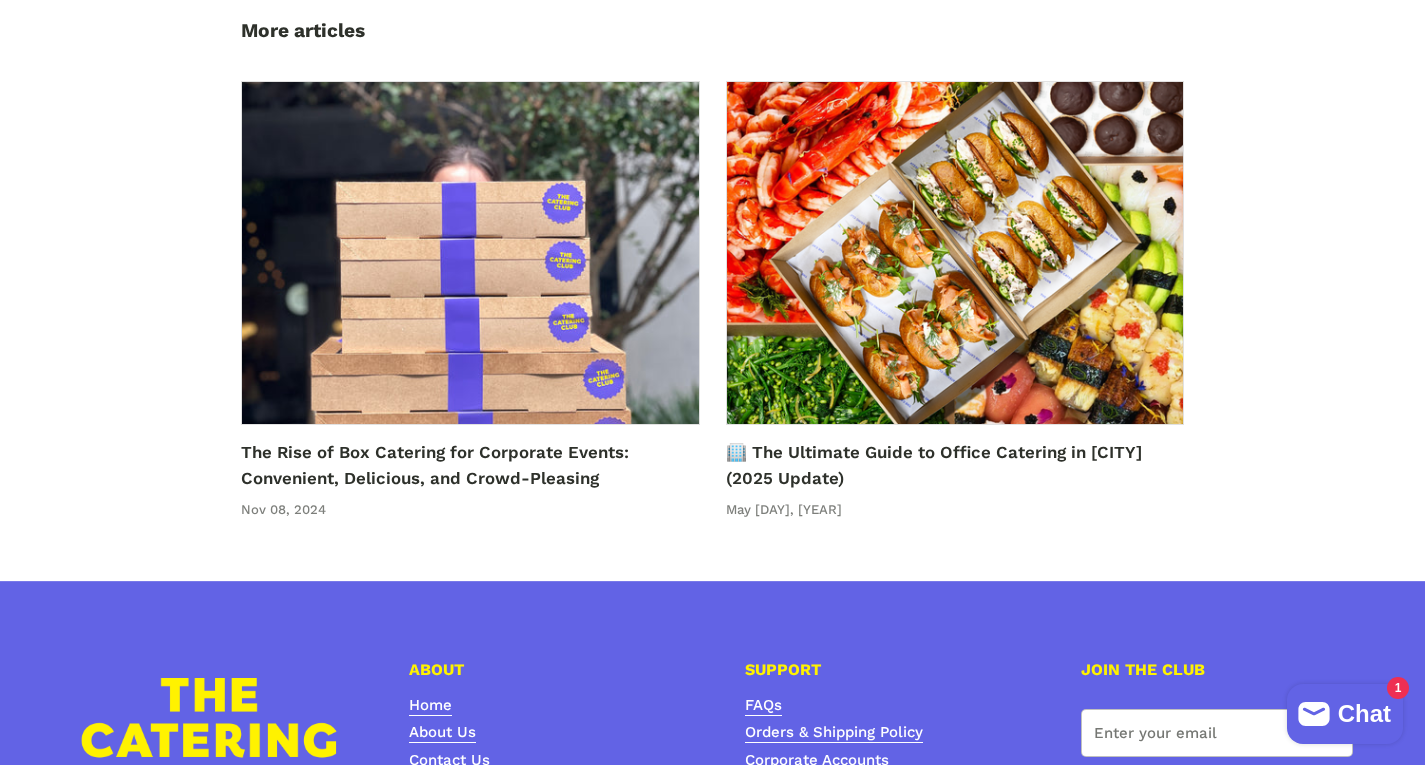 click on "Home / News /
Host the Perfect House Gathering Without the Stress
Host the Perfect House Gathering Without the Stress
Dec 12, 2024 Tolga Gelen
Share
Facebook
X (Twitter)
Pinterest
Host the Perfect House Gathering Without the Stress
Planning a house gathering can feel overwhelming, but it doesn’t have to be! At  The Catering Club , we make hosting easy so you can spend more time enjoying the moment with your guests." at bounding box center [712, -636] 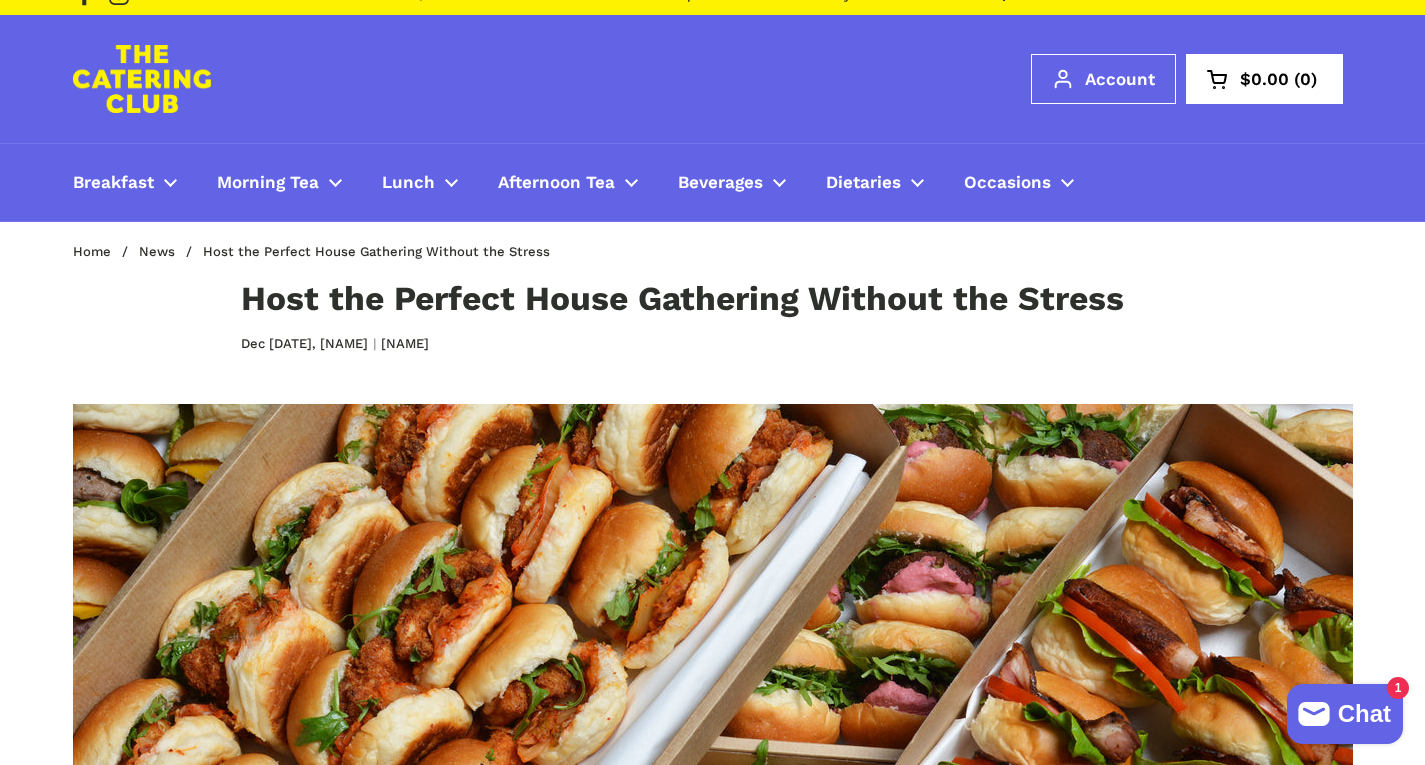 scroll, scrollTop: 0, scrollLeft: 0, axis: both 